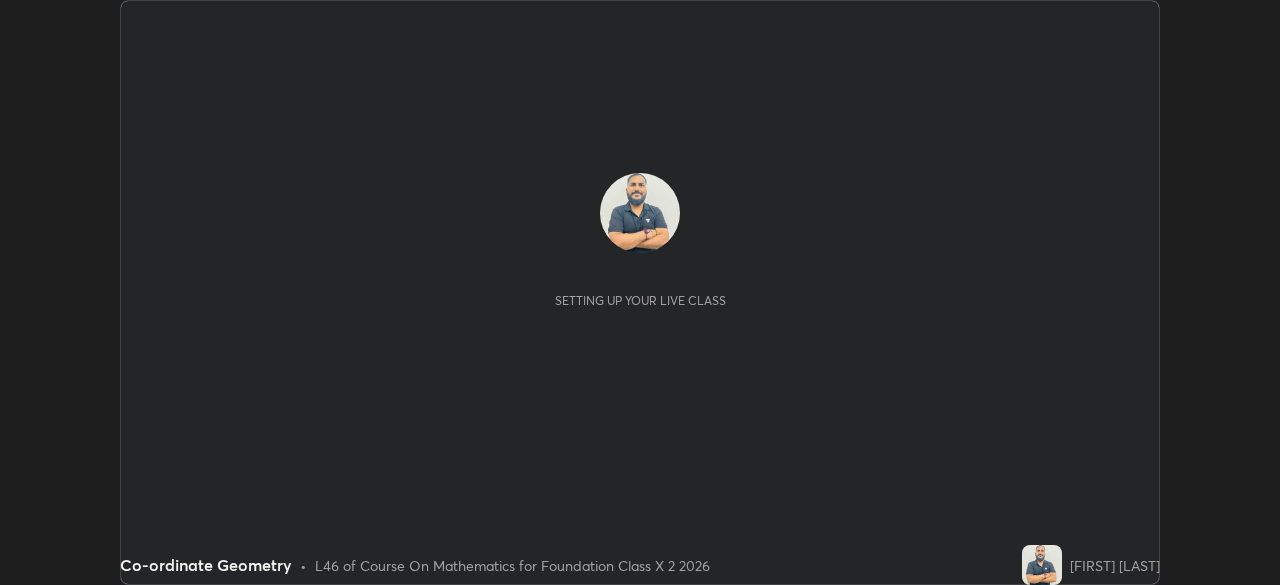 scroll, scrollTop: 0, scrollLeft: 0, axis: both 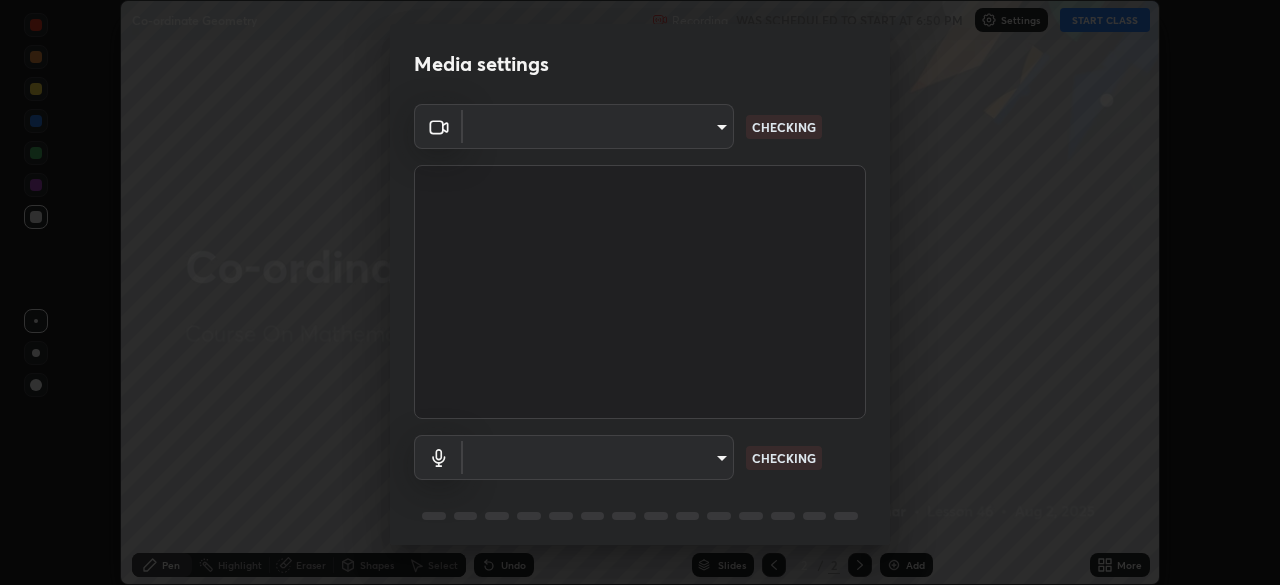 type on "5402053dac797fbd6203b9055fefd71c8703e877445e1219393e3e645ba4b0f2" 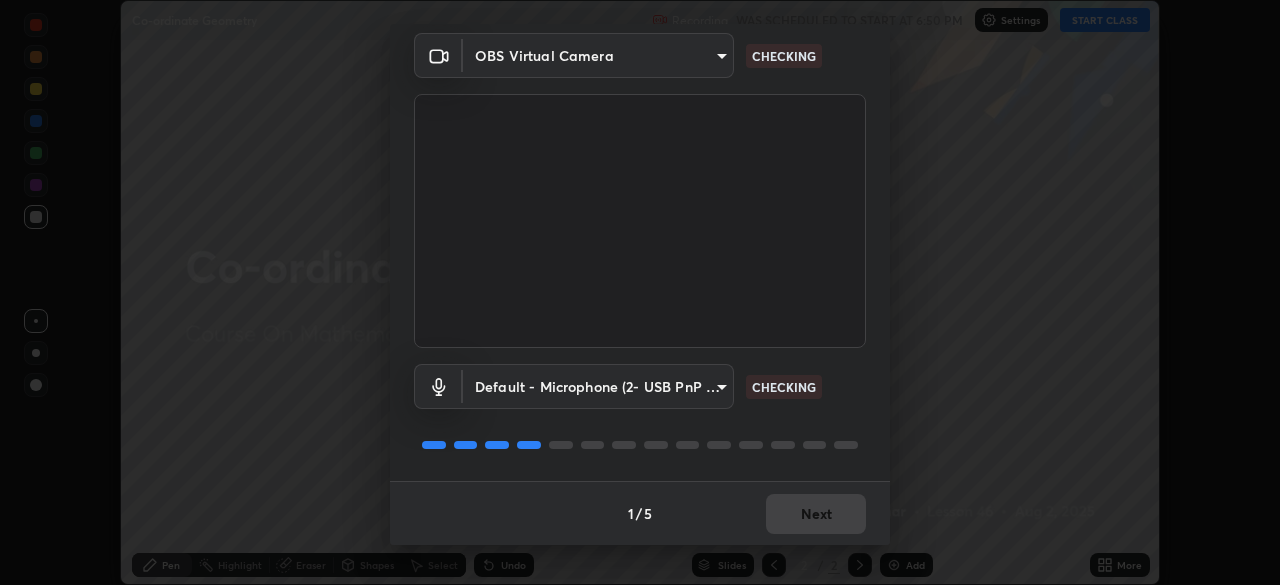 click on "1 / 5 Next" at bounding box center [640, 513] 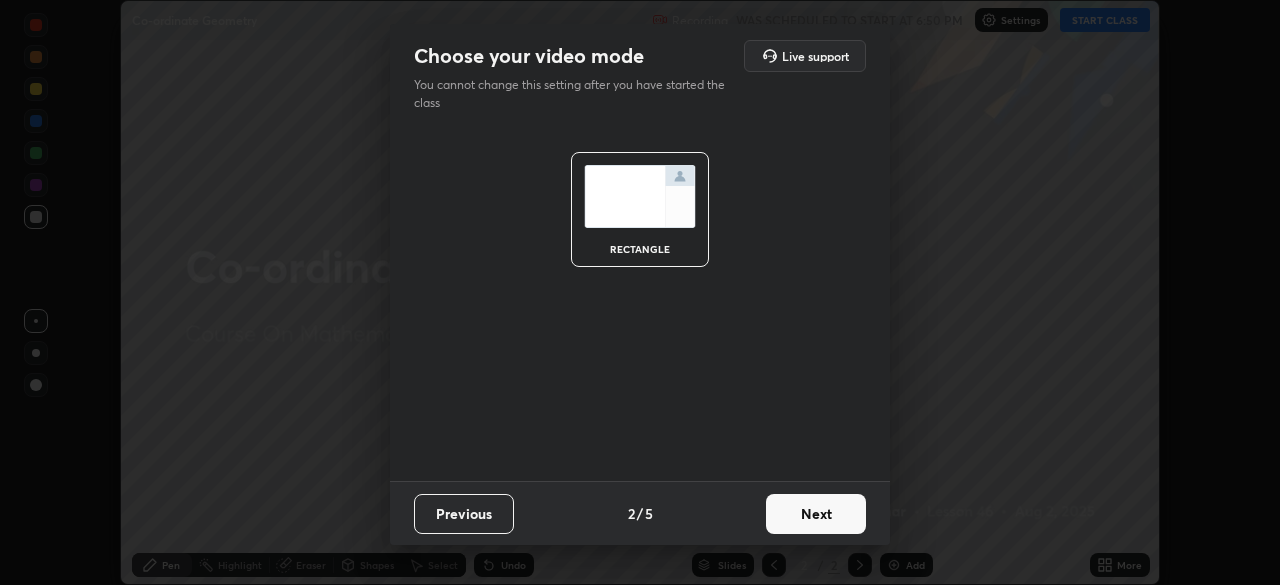 scroll, scrollTop: 0, scrollLeft: 0, axis: both 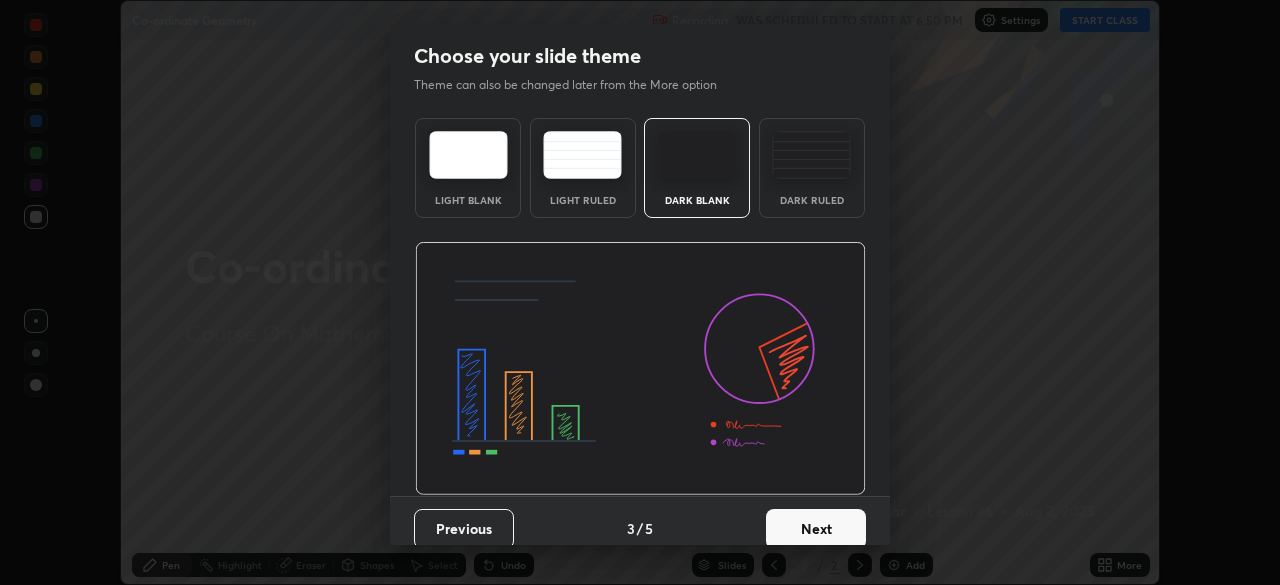 click on "Next" at bounding box center (816, 529) 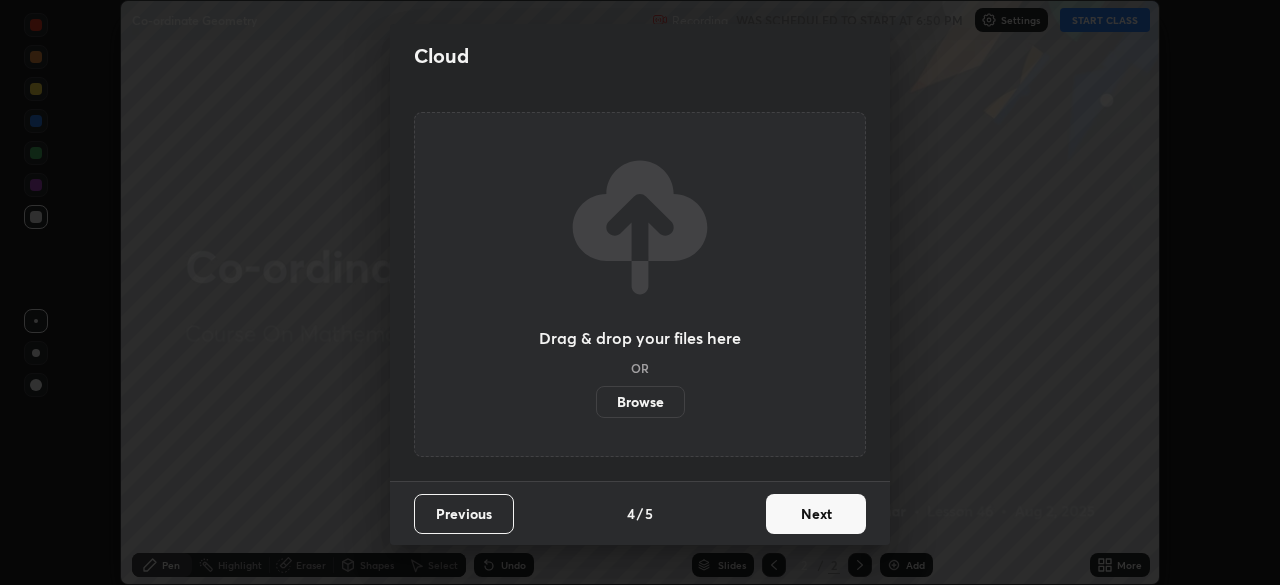 click on "Next" at bounding box center [816, 514] 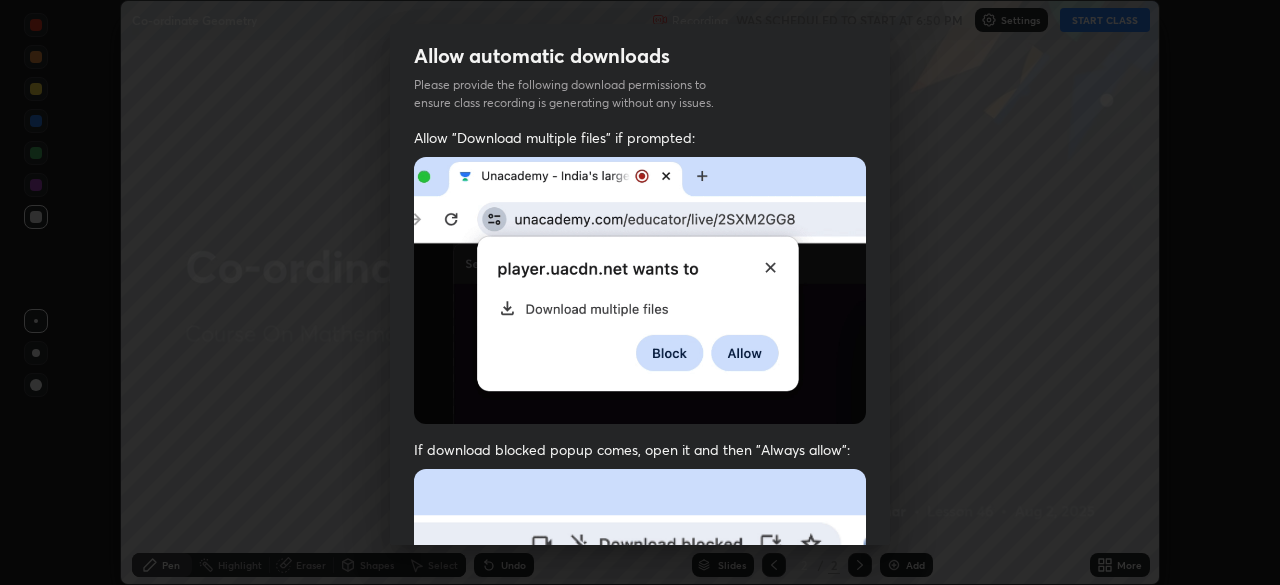 click at bounding box center [640, 687] 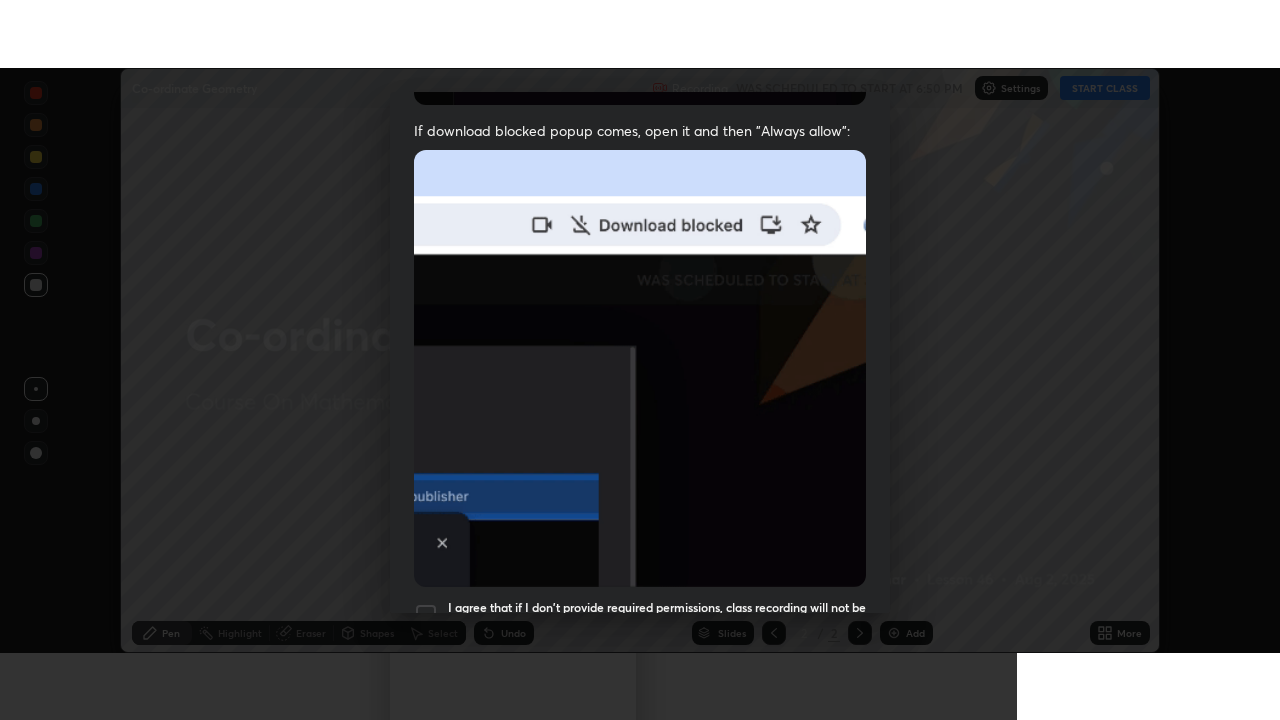 scroll, scrollTop: 479, scrollLeft: 0, axis: vertical 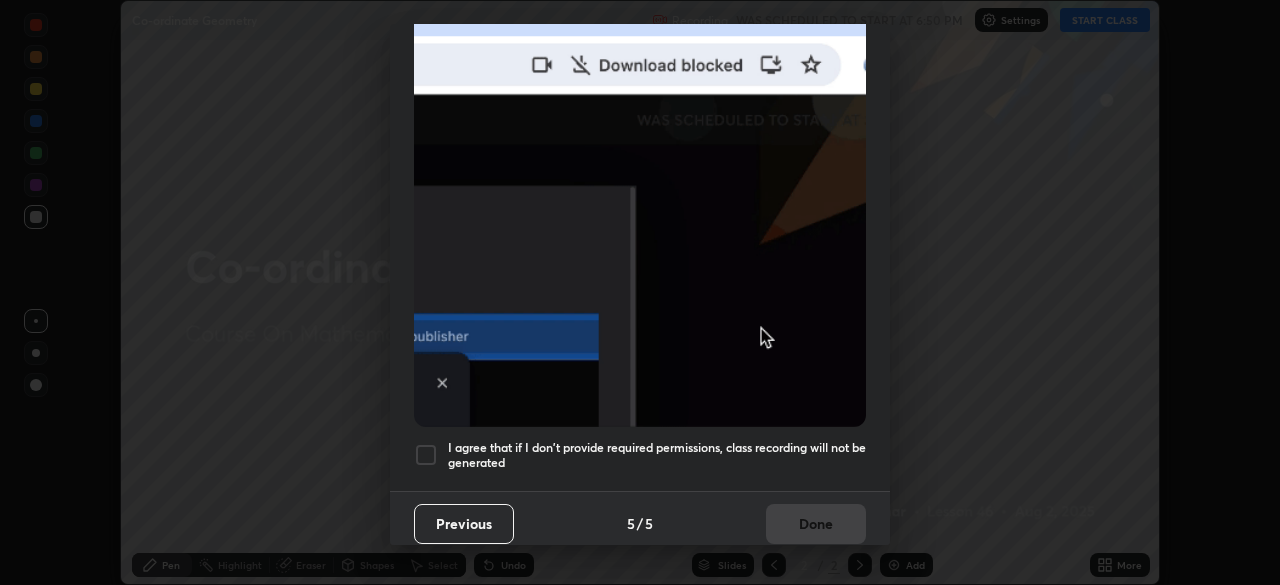 click at bounding box center (426, 455) 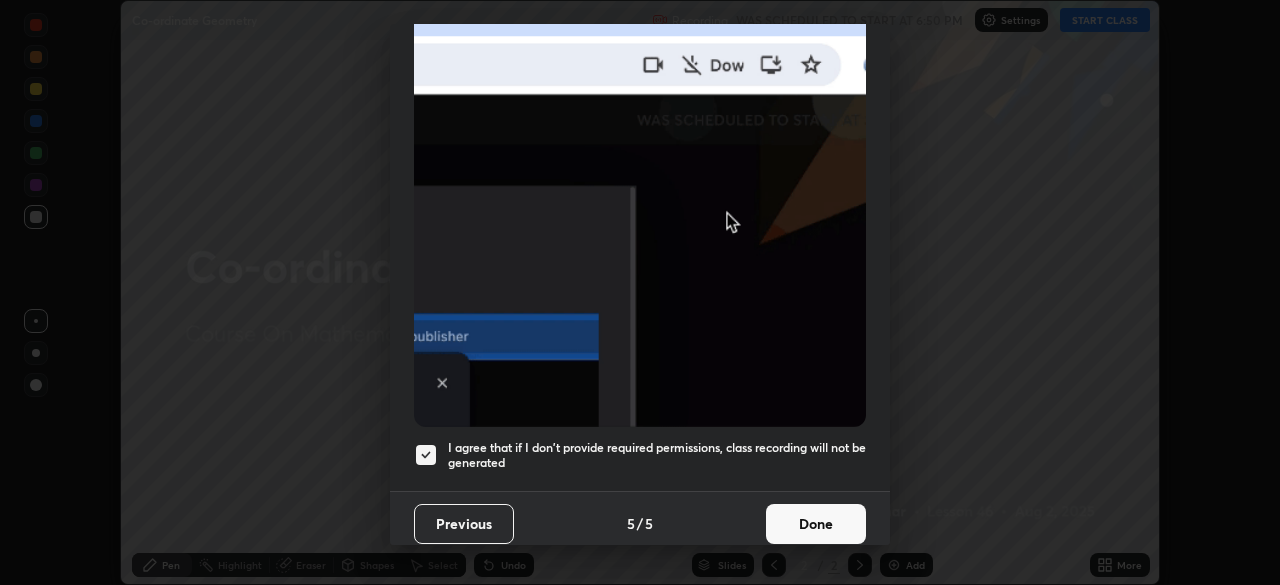 click on "Done" at bounding box center (816, 524) 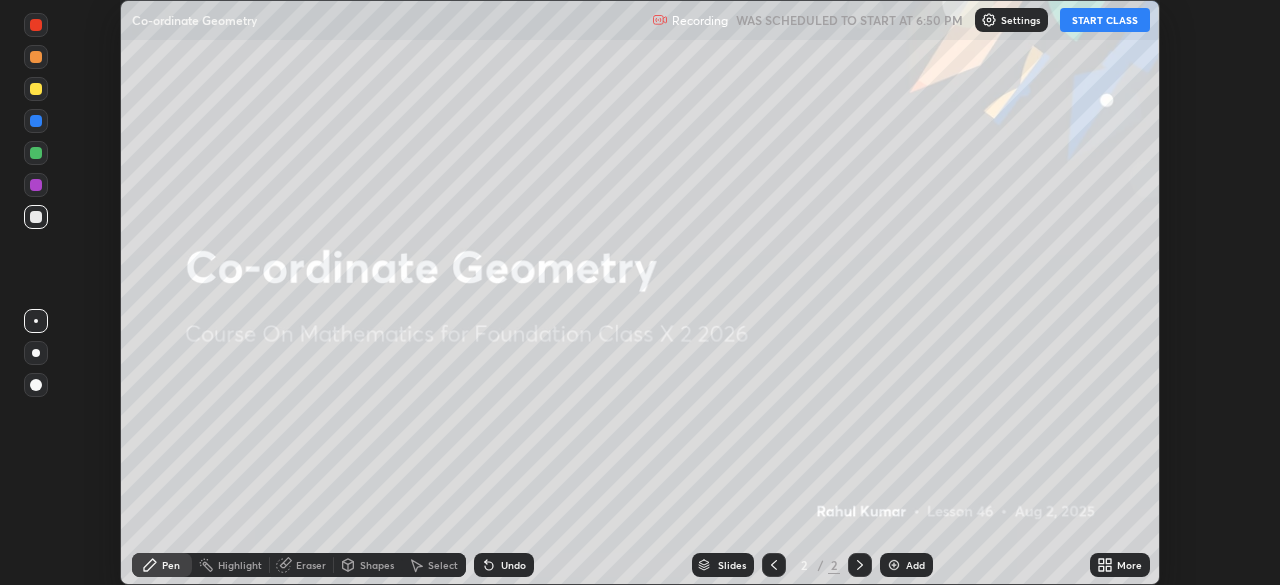 click on "START CLASS" at bounding box center (1105, 20) 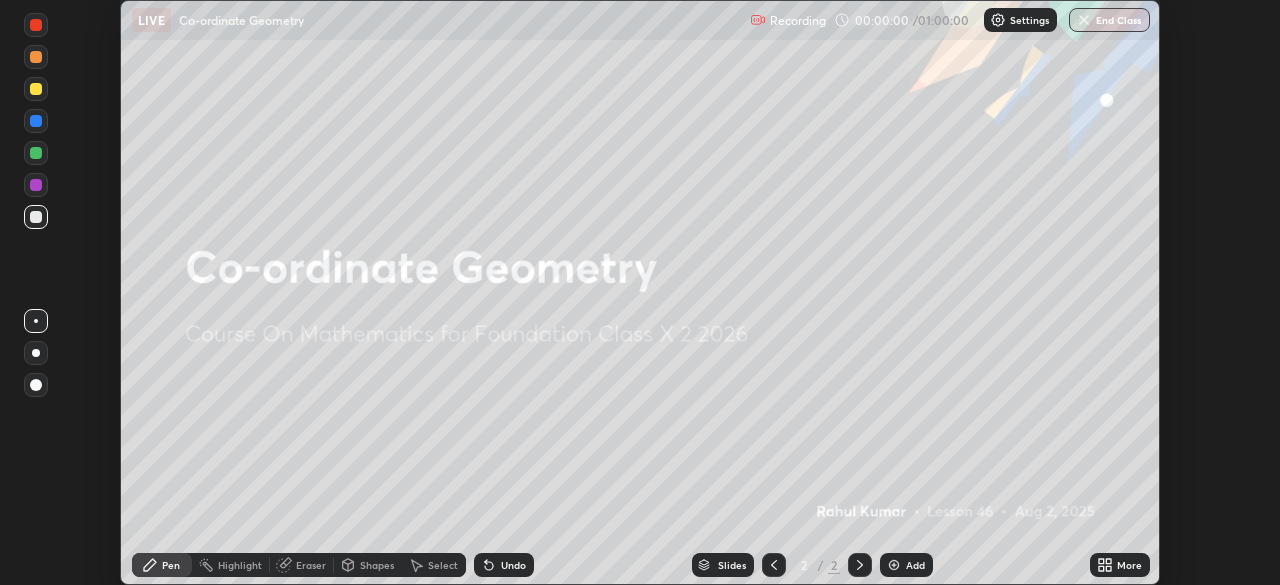 click 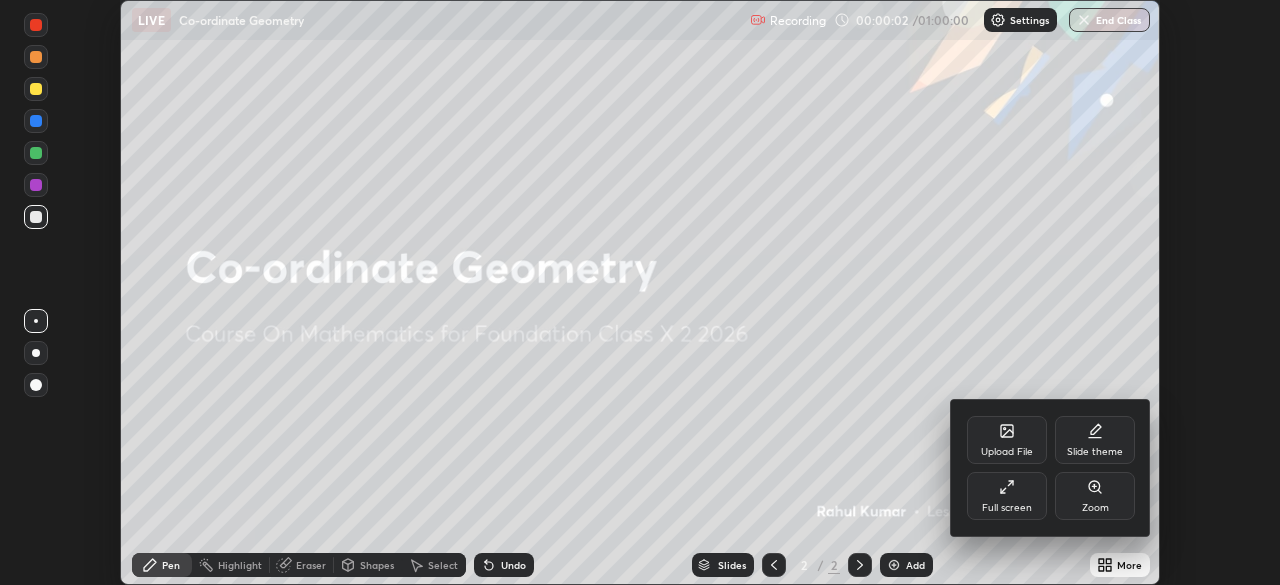 click at bounding box center [640, 292] 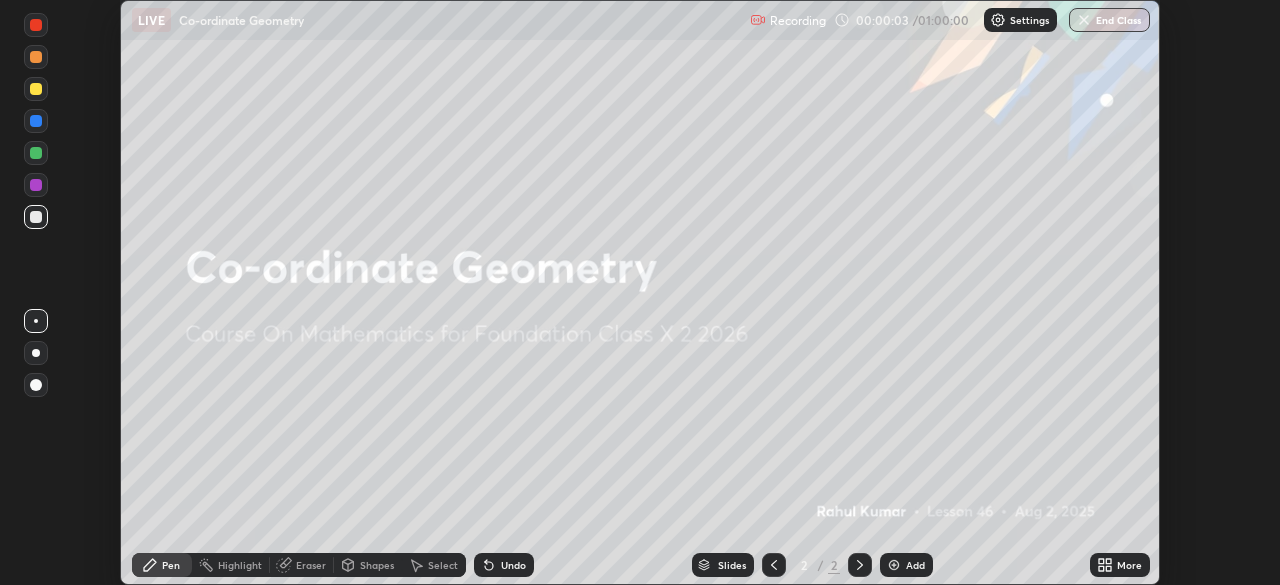 click on "More" at bounding box center [1120, 565] 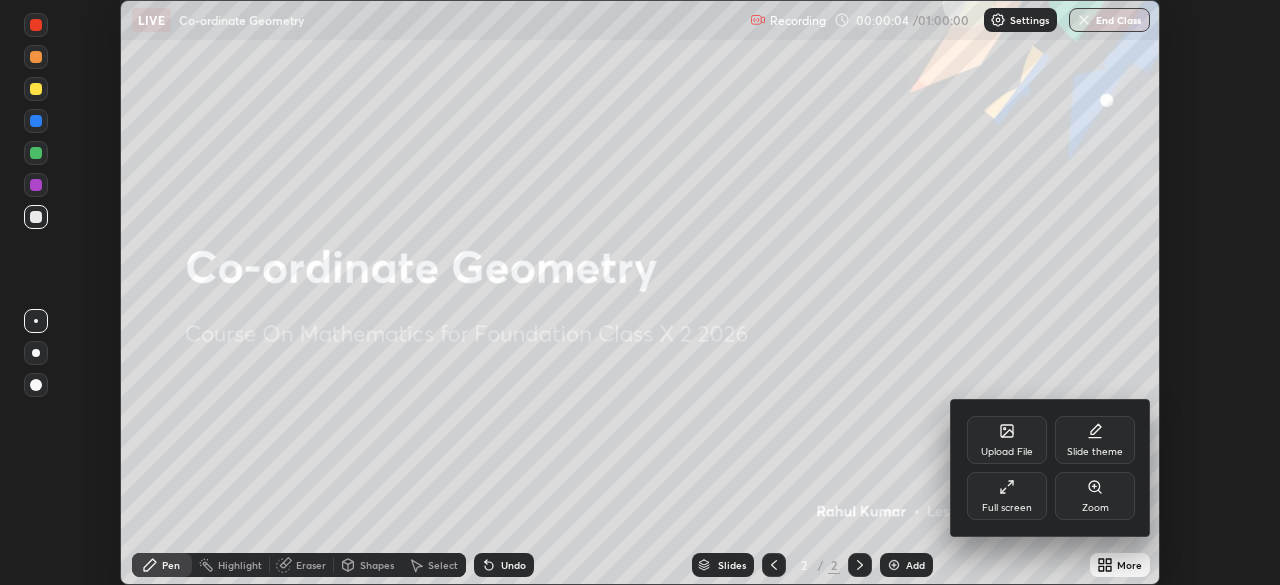 click 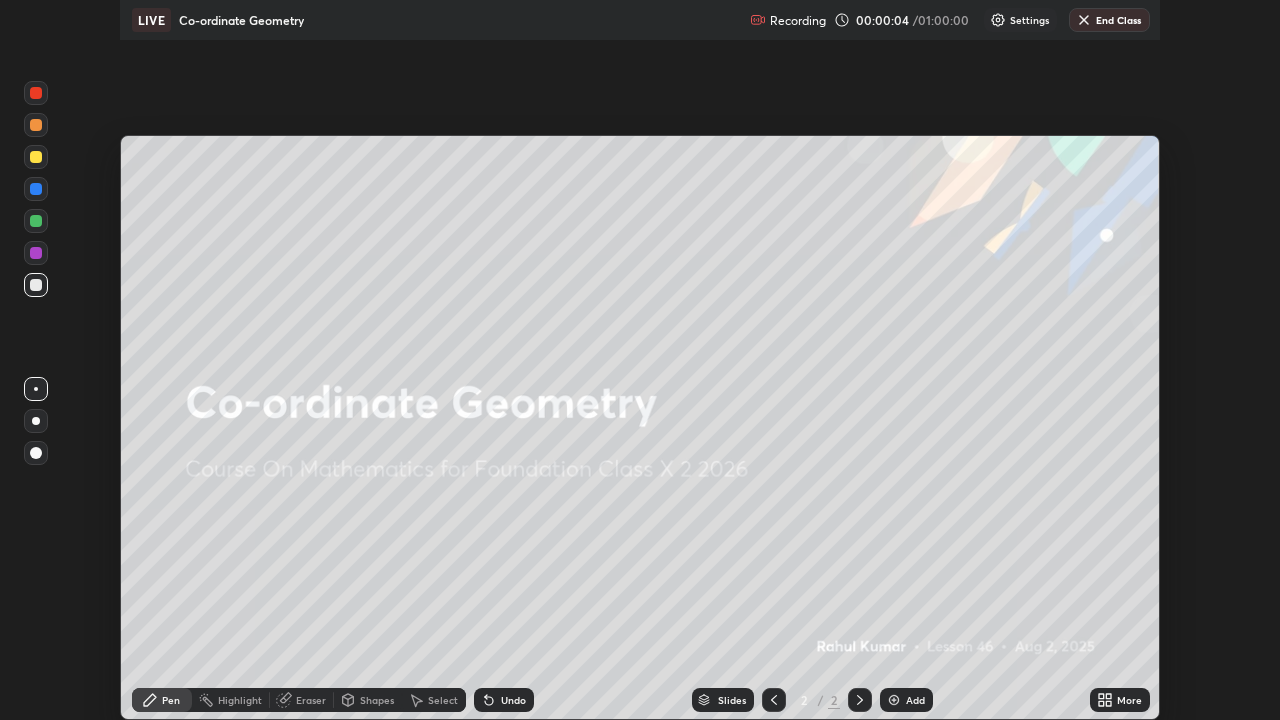 scroll, scrollTop: 99280, scrollLeft: 98720, axis: both 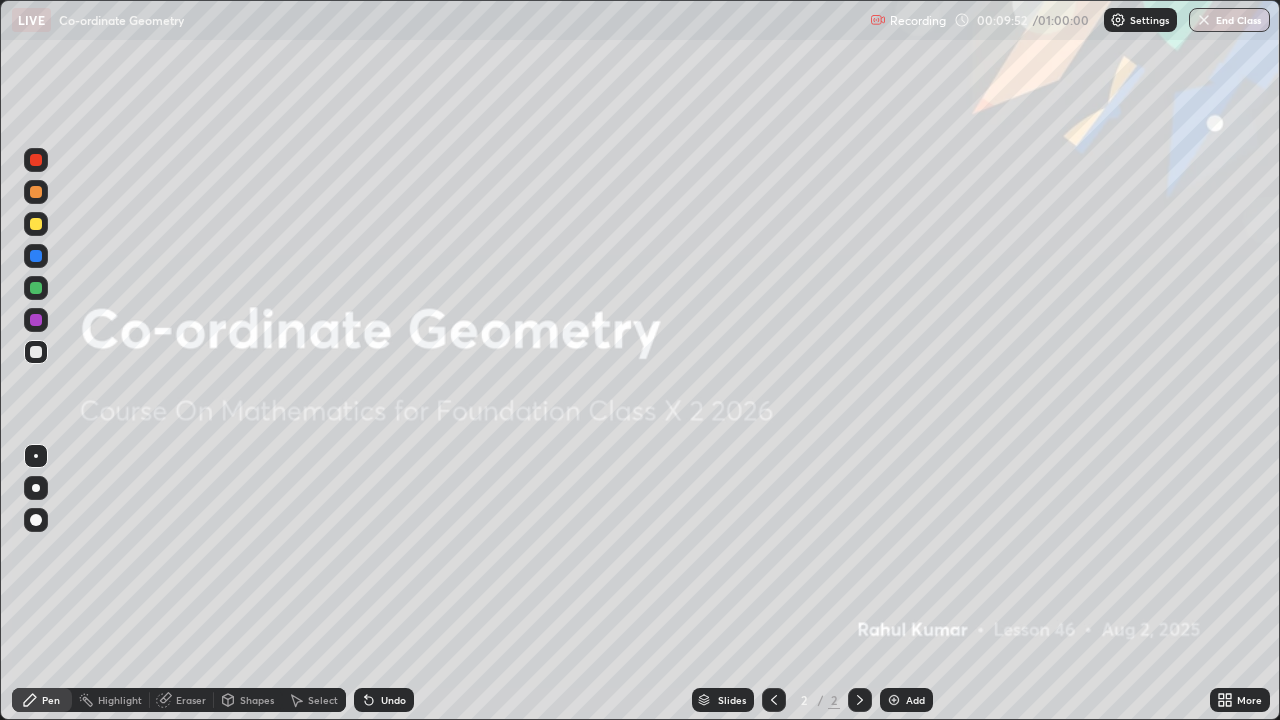 click at bounding box center [894, 700] 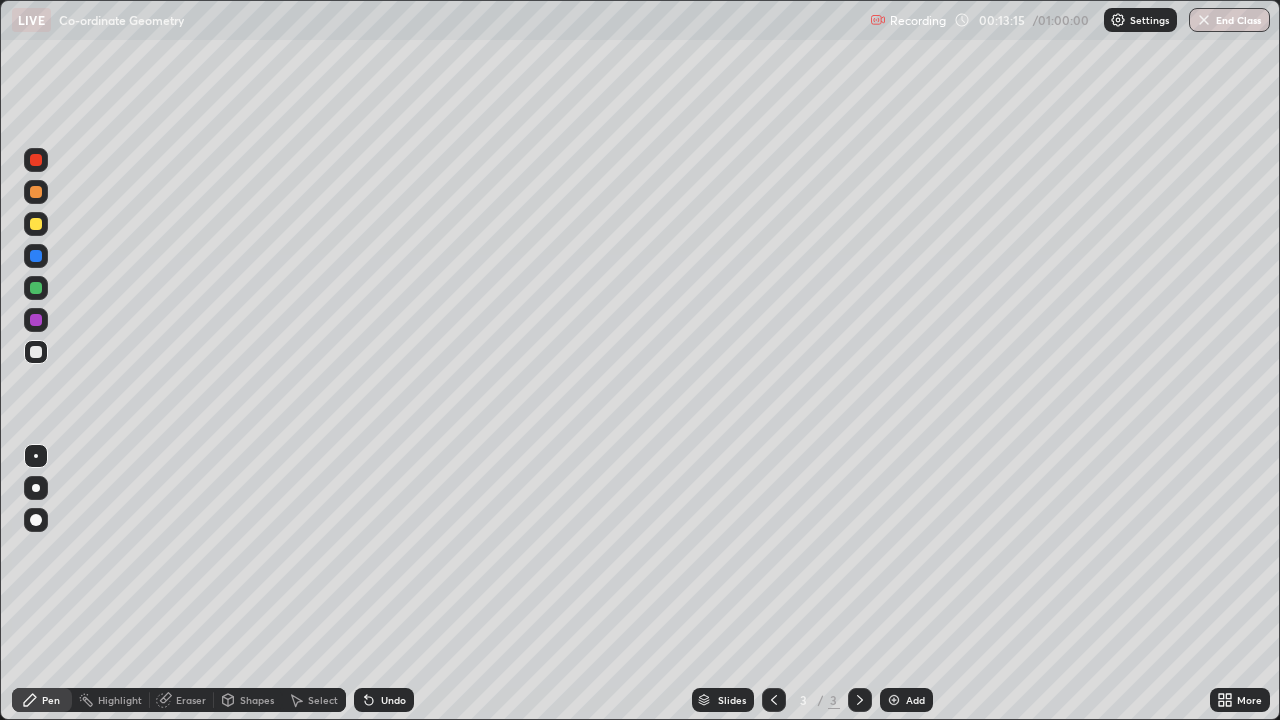 click at bounding box center (36, 224) 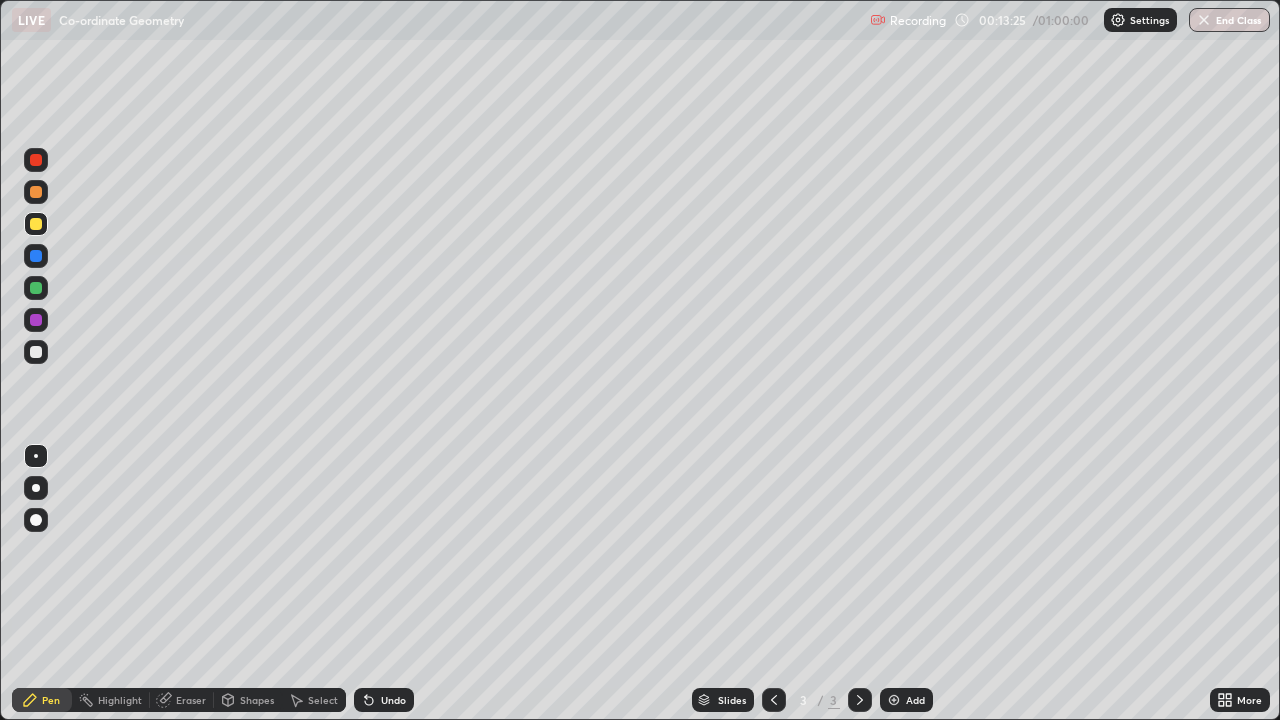 click at bounding box center [36, 352] 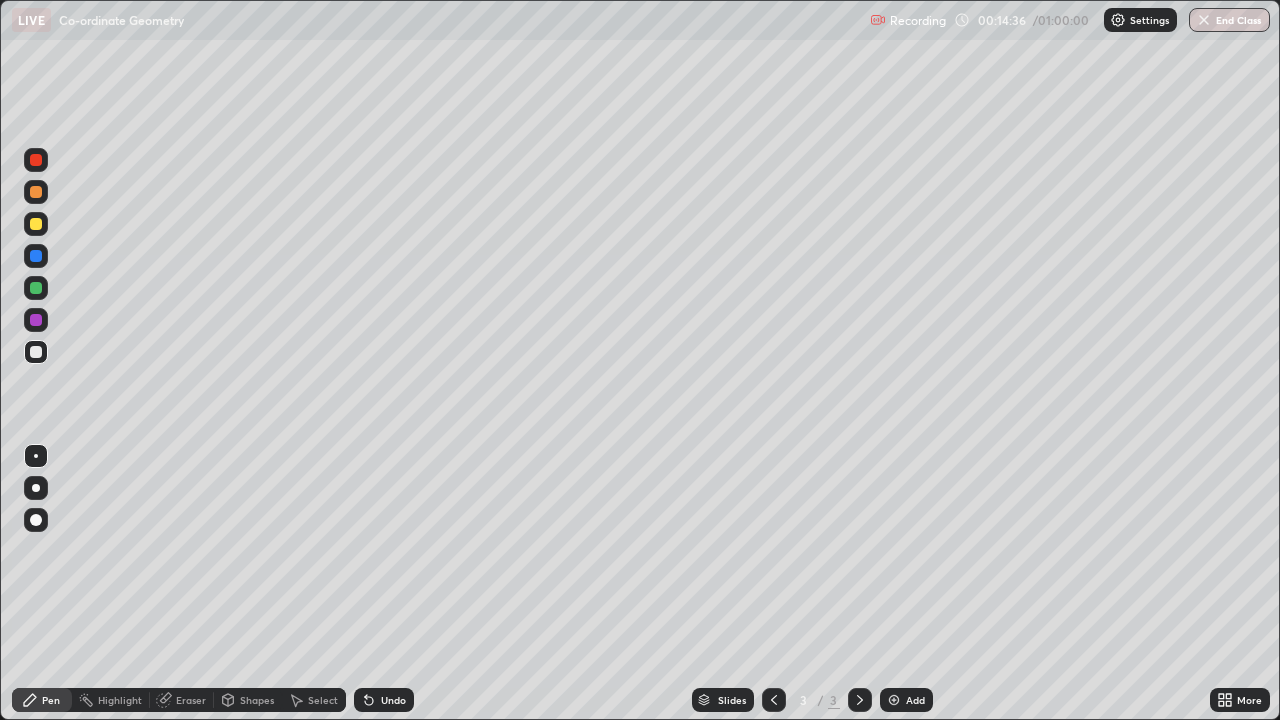 click at bounding box center (36, 224) 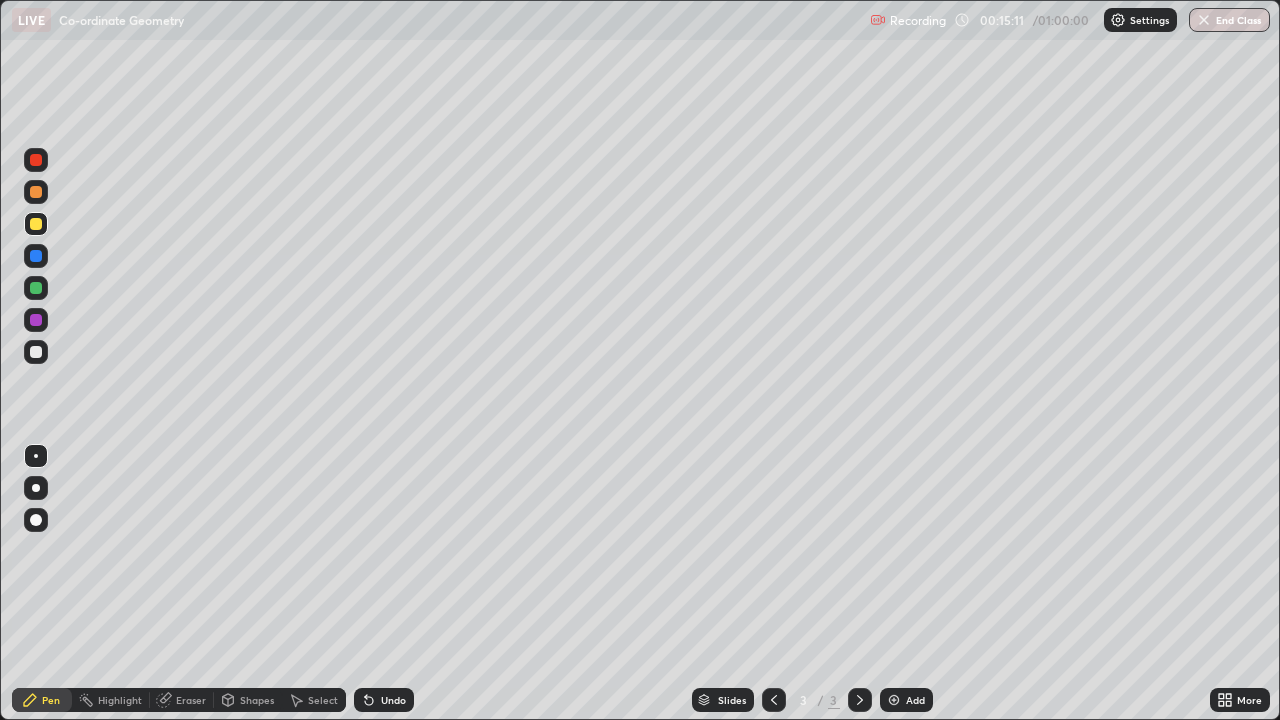 click 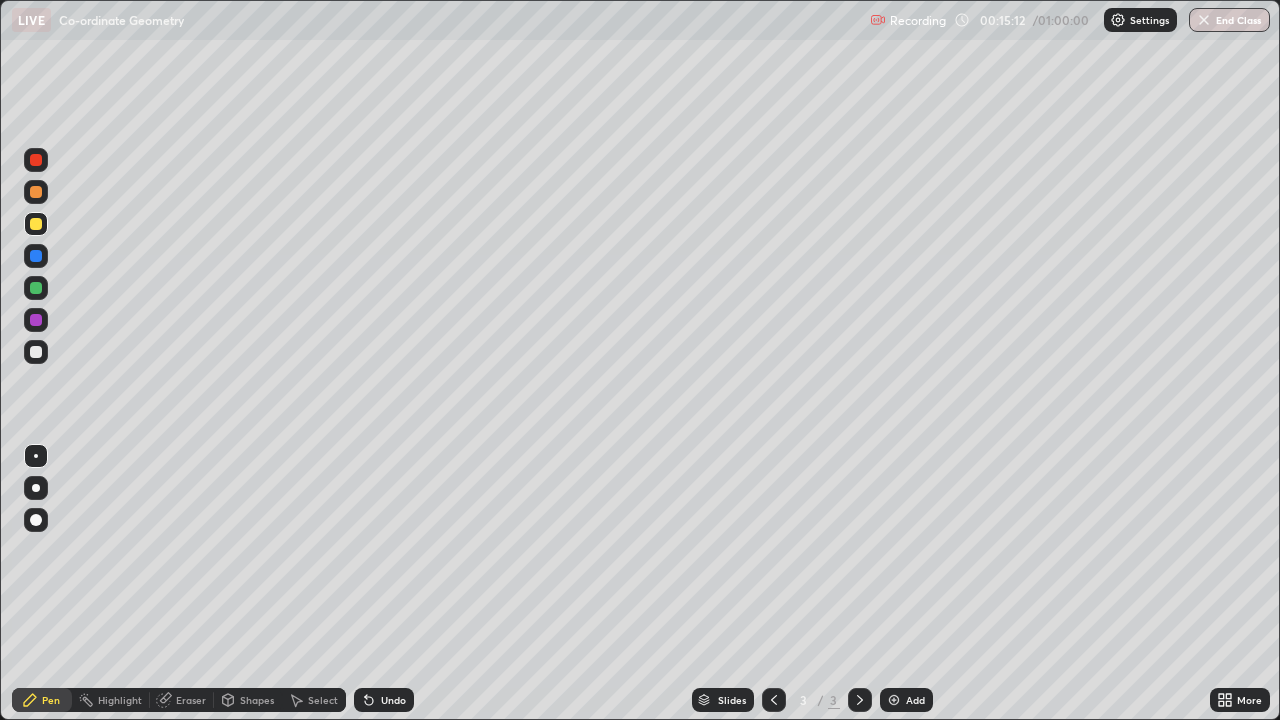 click on "Undo" at bounding box center [384, 700] 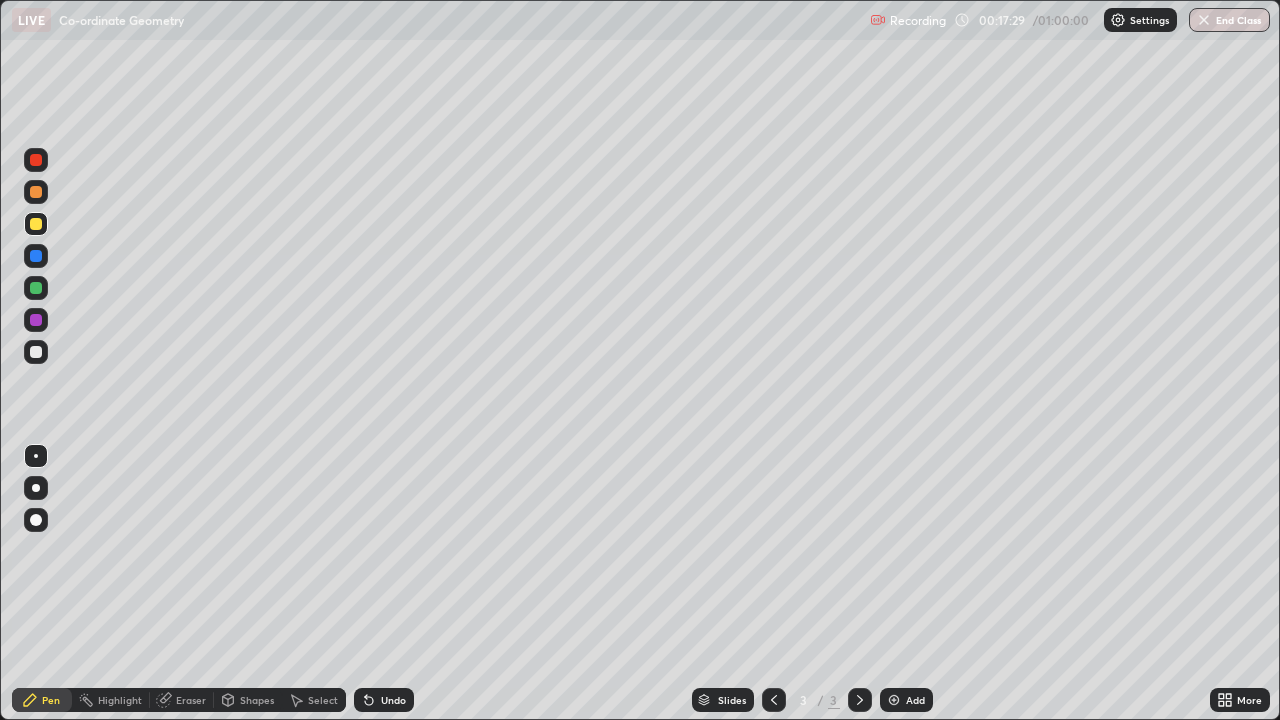 click at bounding box center (36, 352) 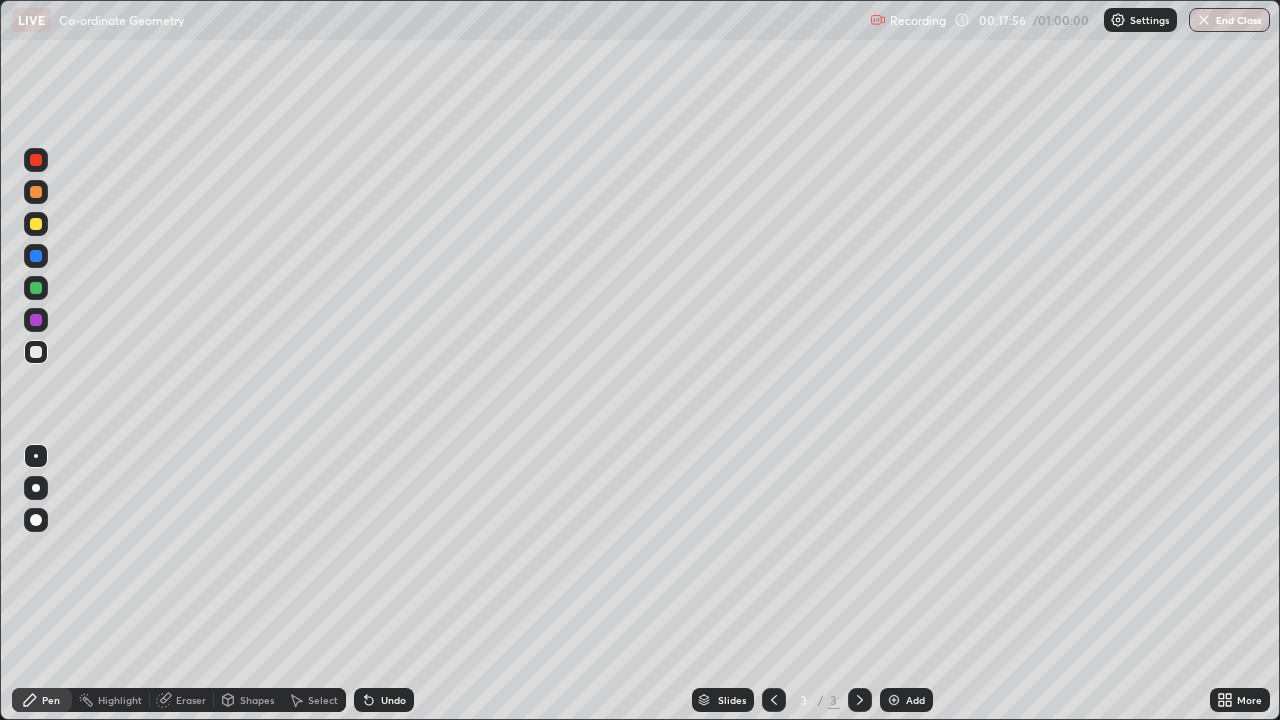 click on "Undo" at bounding box center (384, 700) 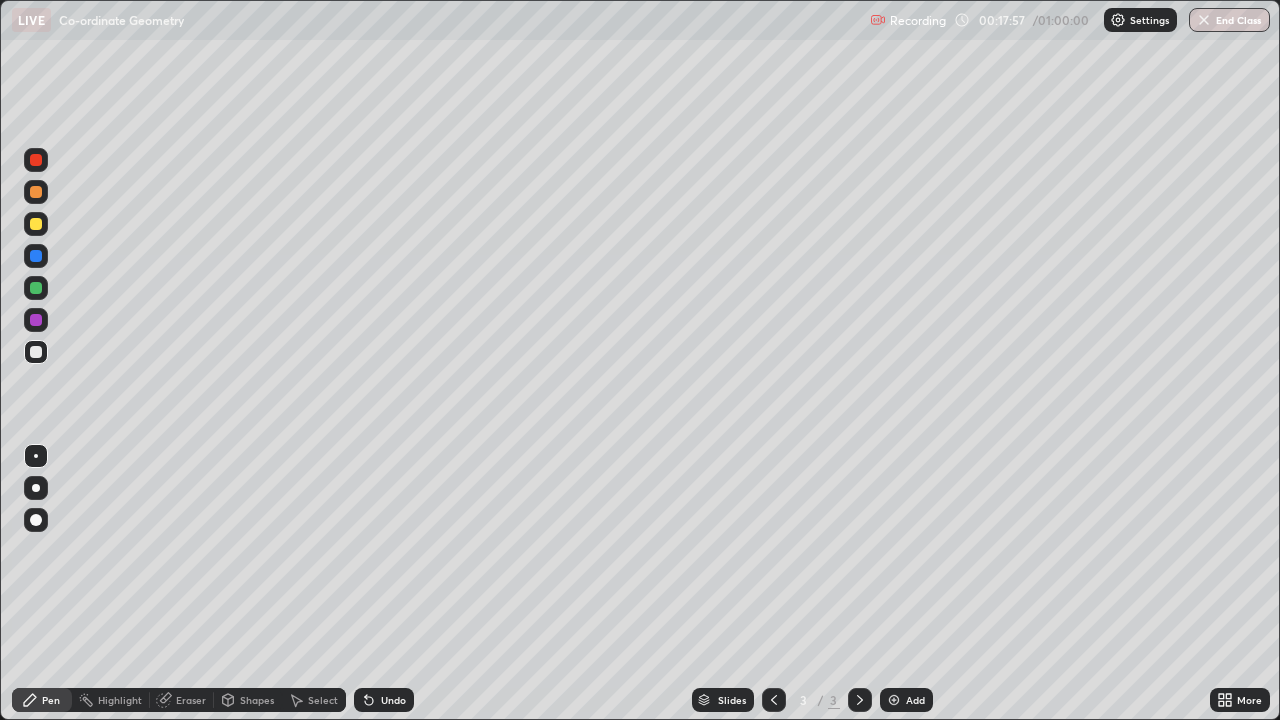 click on "Undo" at bounding box center (384, 700) 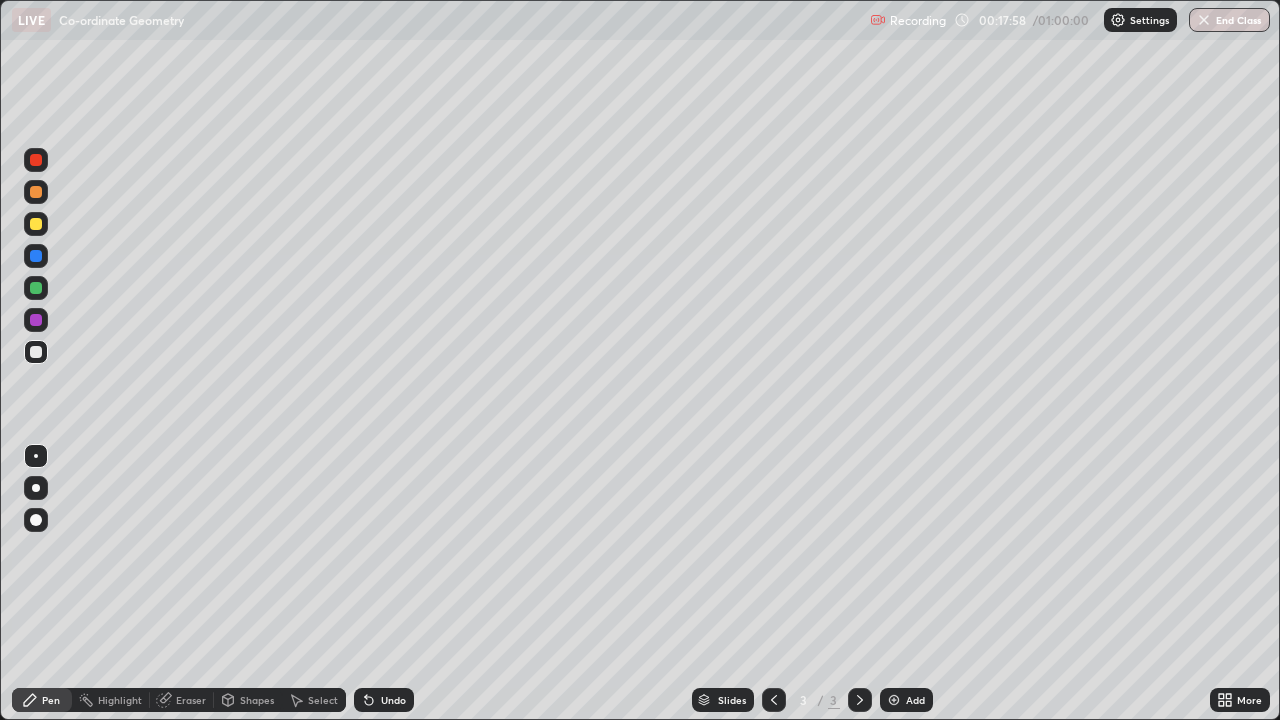 click on "Undo" at bounding box center (393, 700) 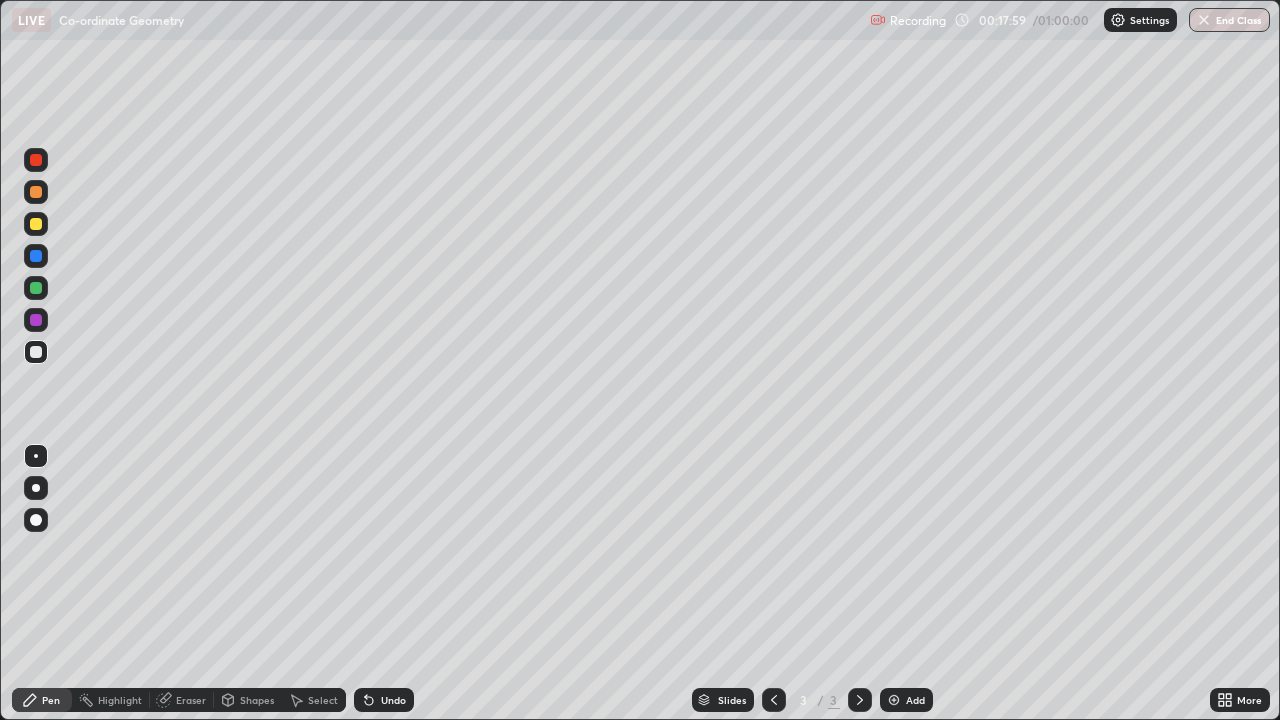 click on "Undo" at bounding box center (384, 700) 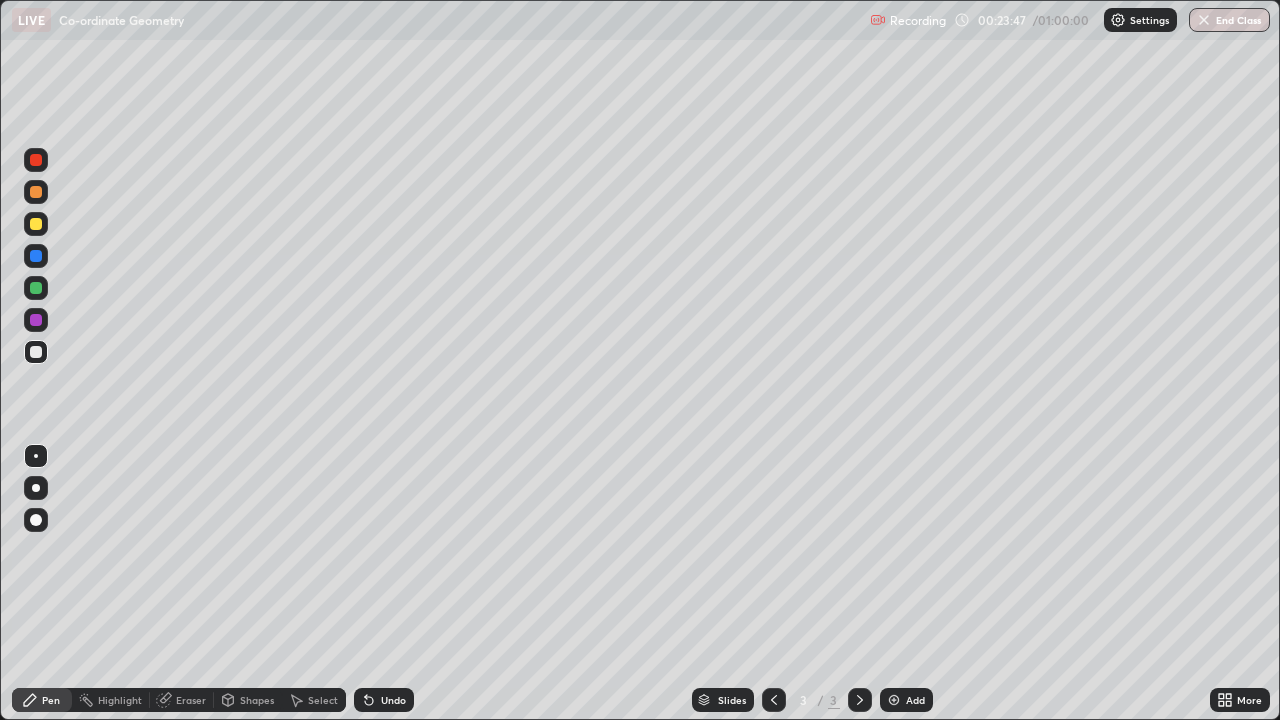 click on "Add" at bounding box center (915, 700) 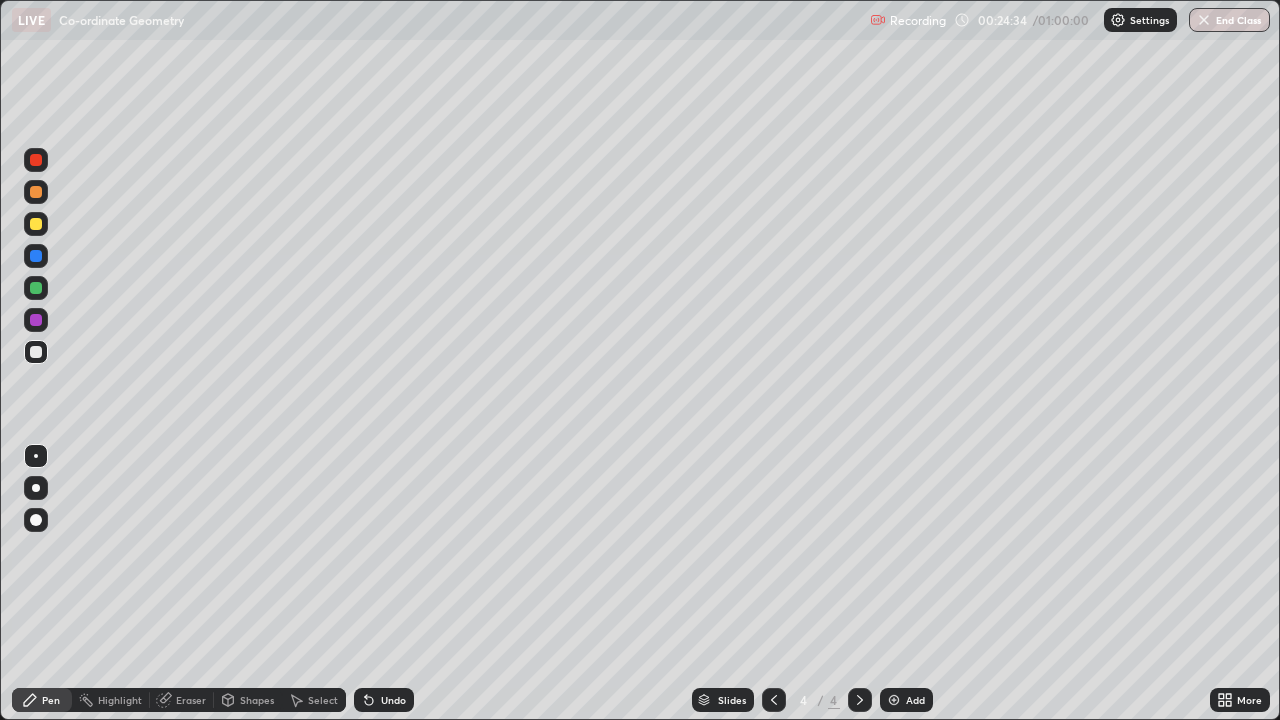 click at bounding box center (36, 224) 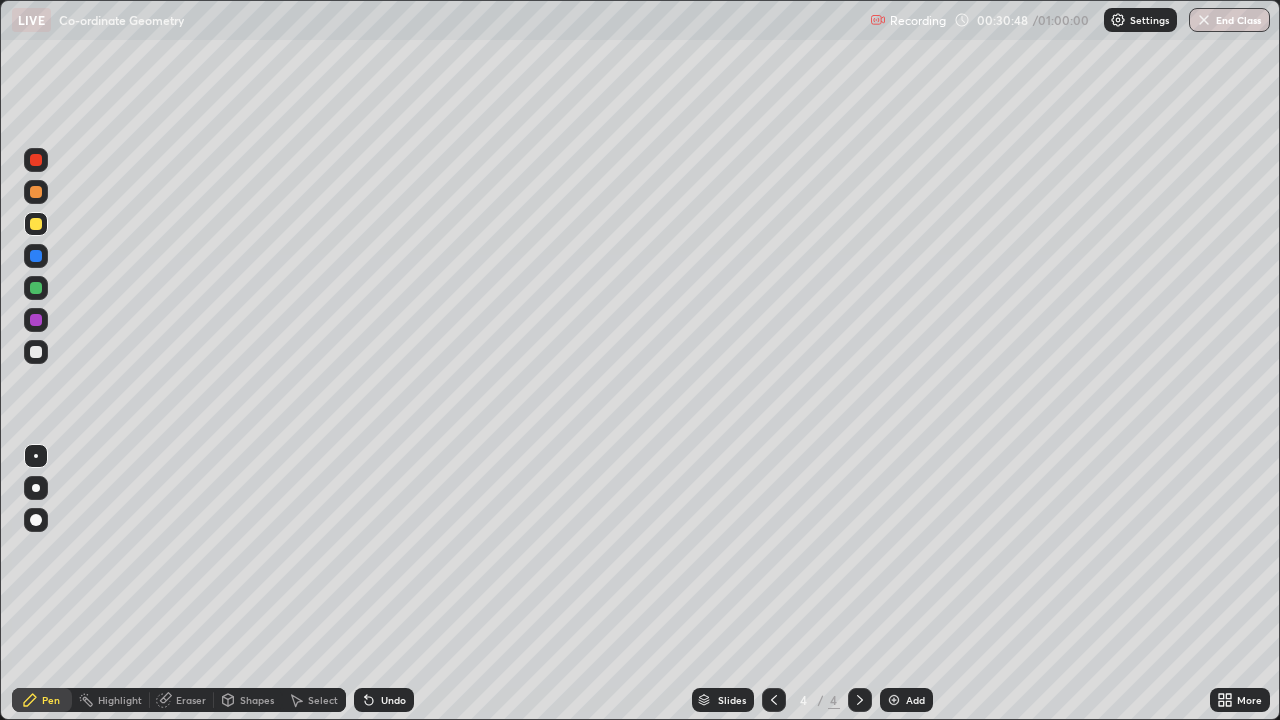 click at bounding box center (36, 352) 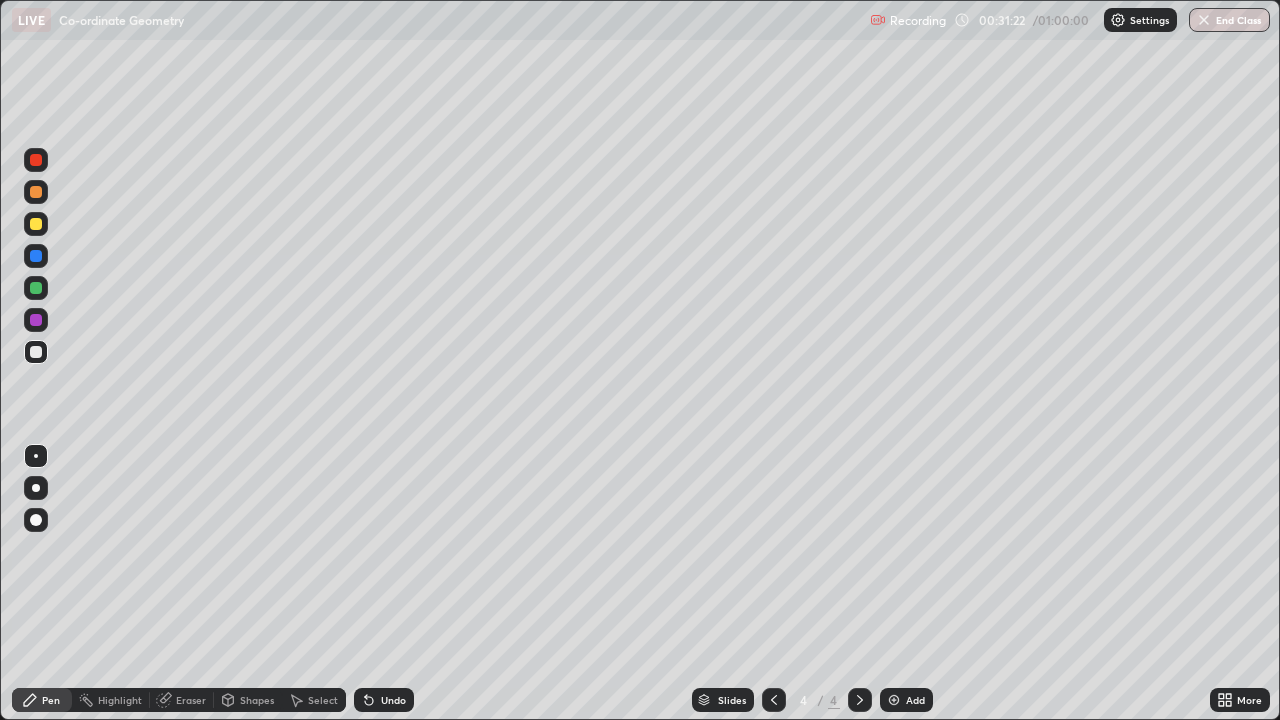 click on "Eraser" at bounding box center (191, 700) 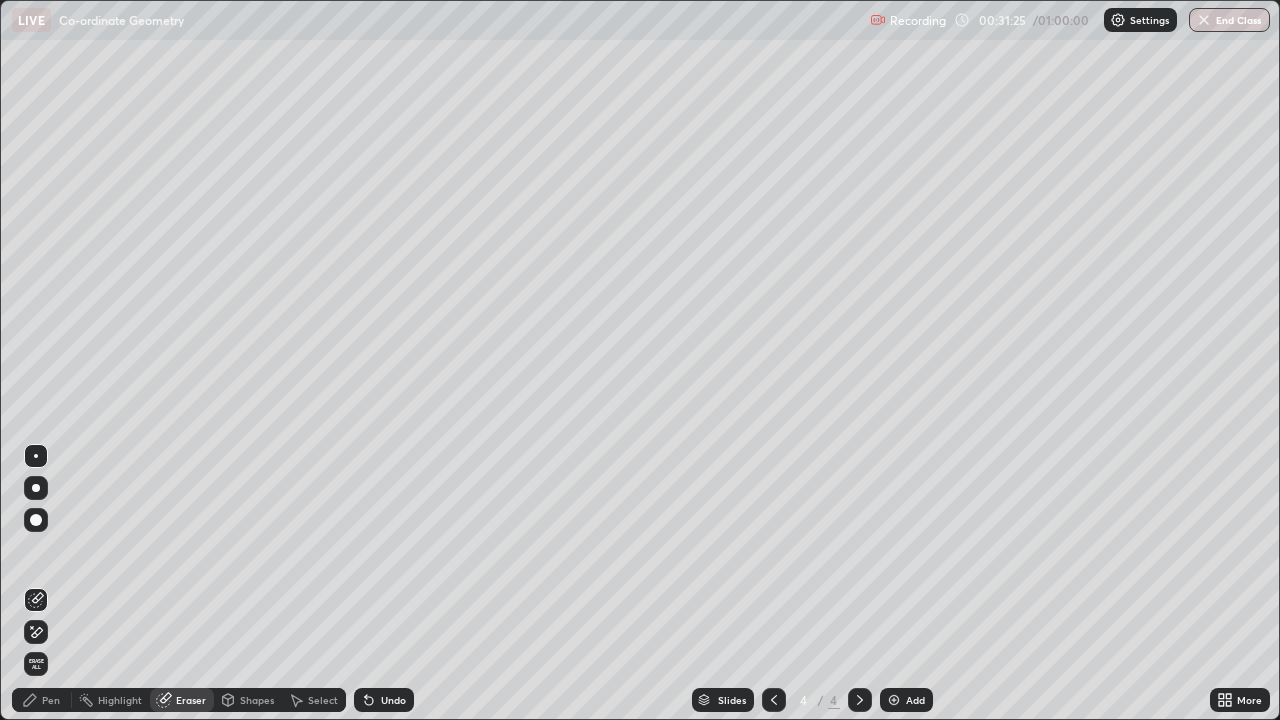 click on "Pen" at bounding box center [42, 700] 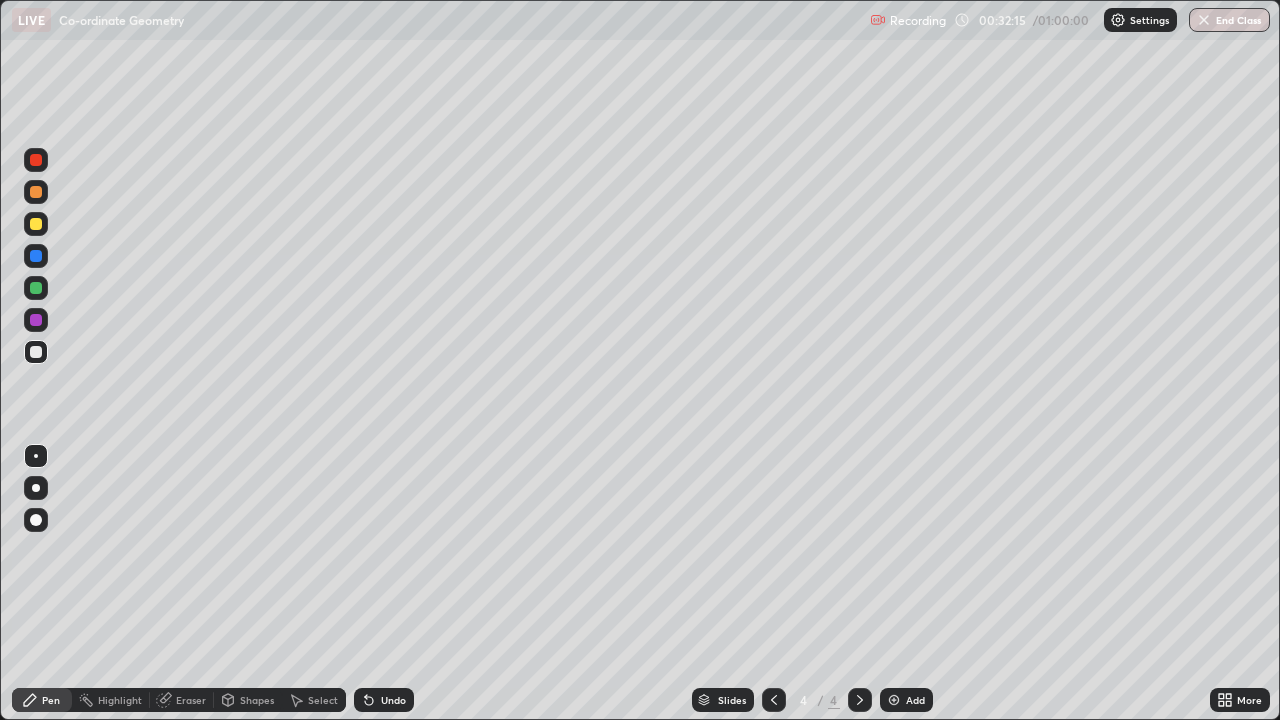 click 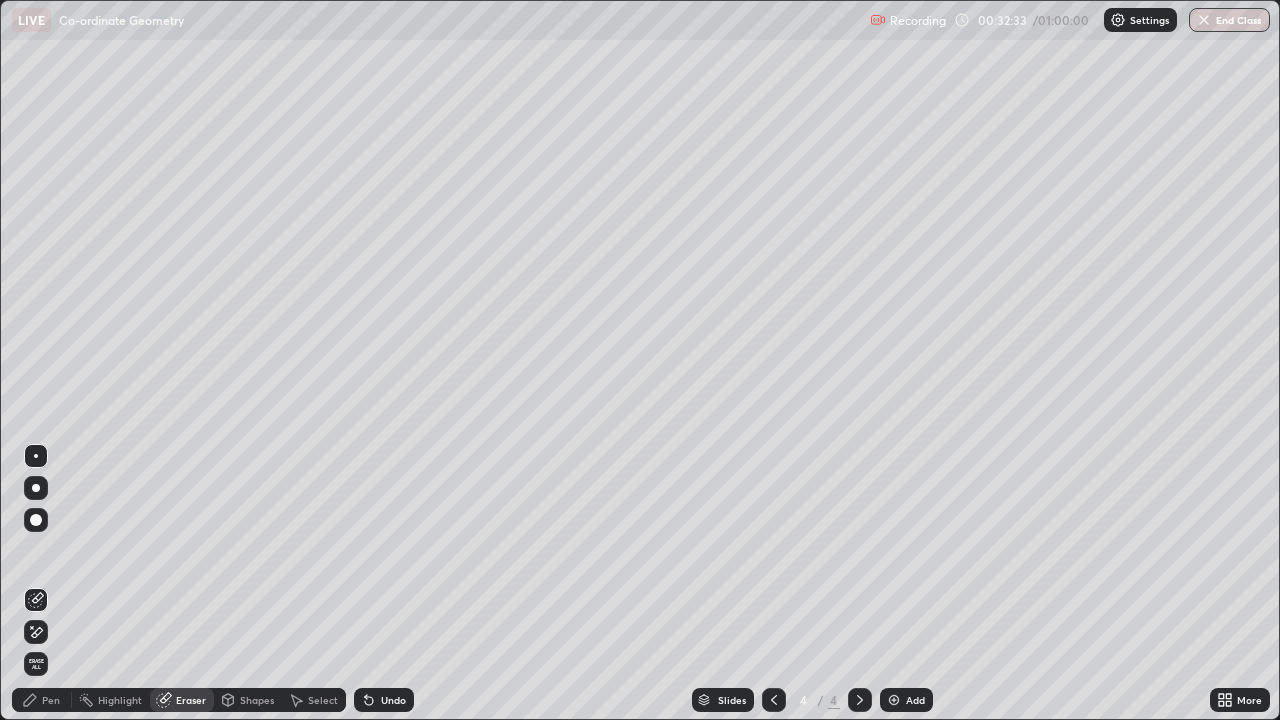 click 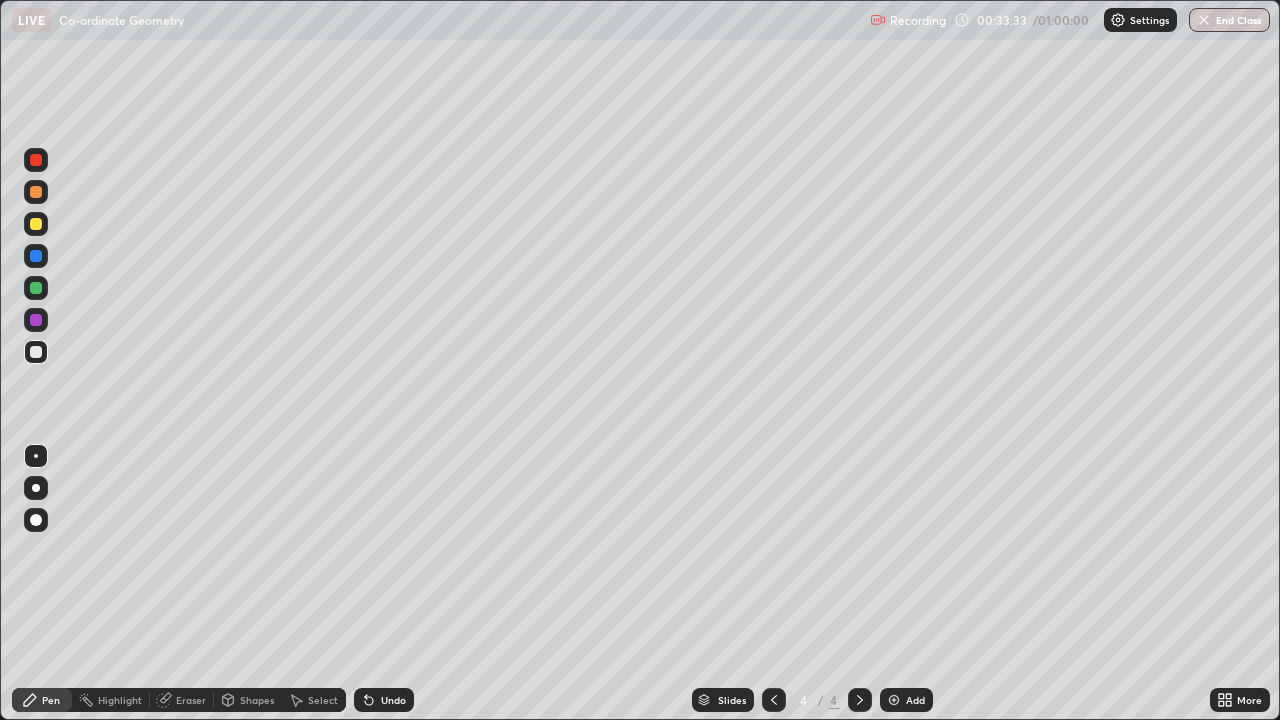 click on "Eraser" at bounding box center [182, 700] 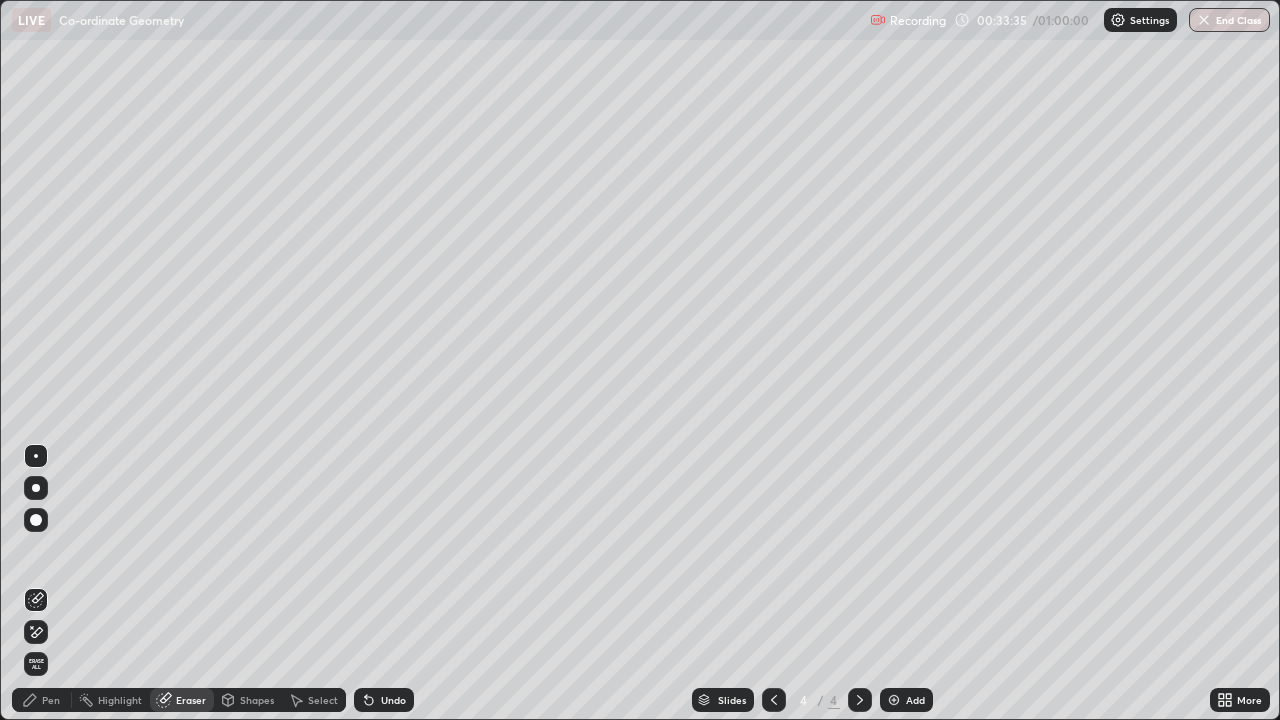 click on "Pen" at bounding box center [42, 700] 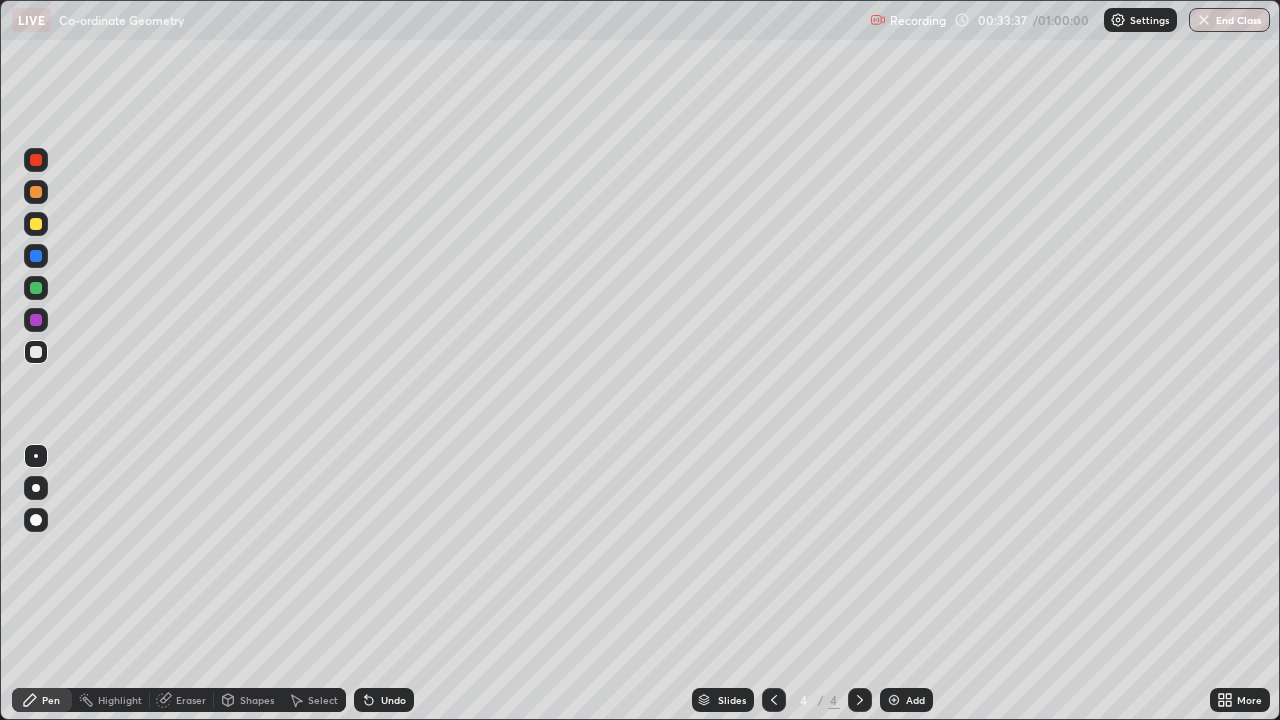 click on "Eraser" at bounding box center (182, 700) 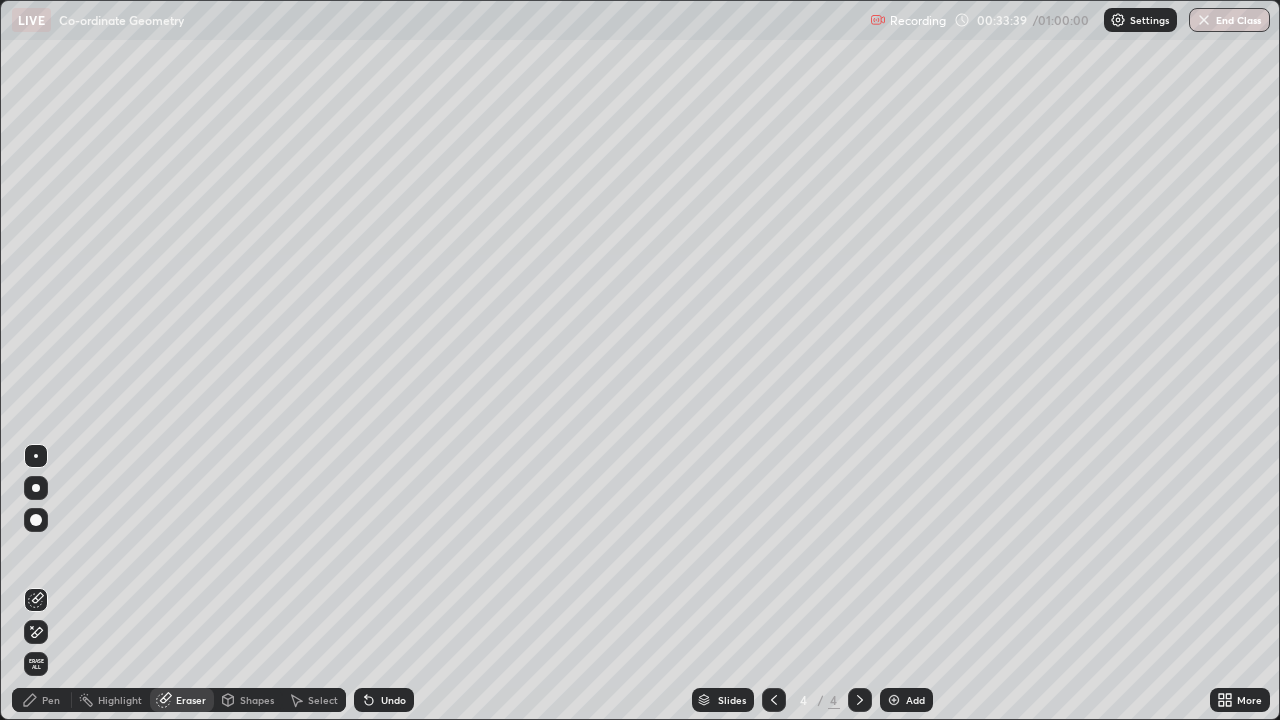 click on "Pen" at bounding box center [51, 700] 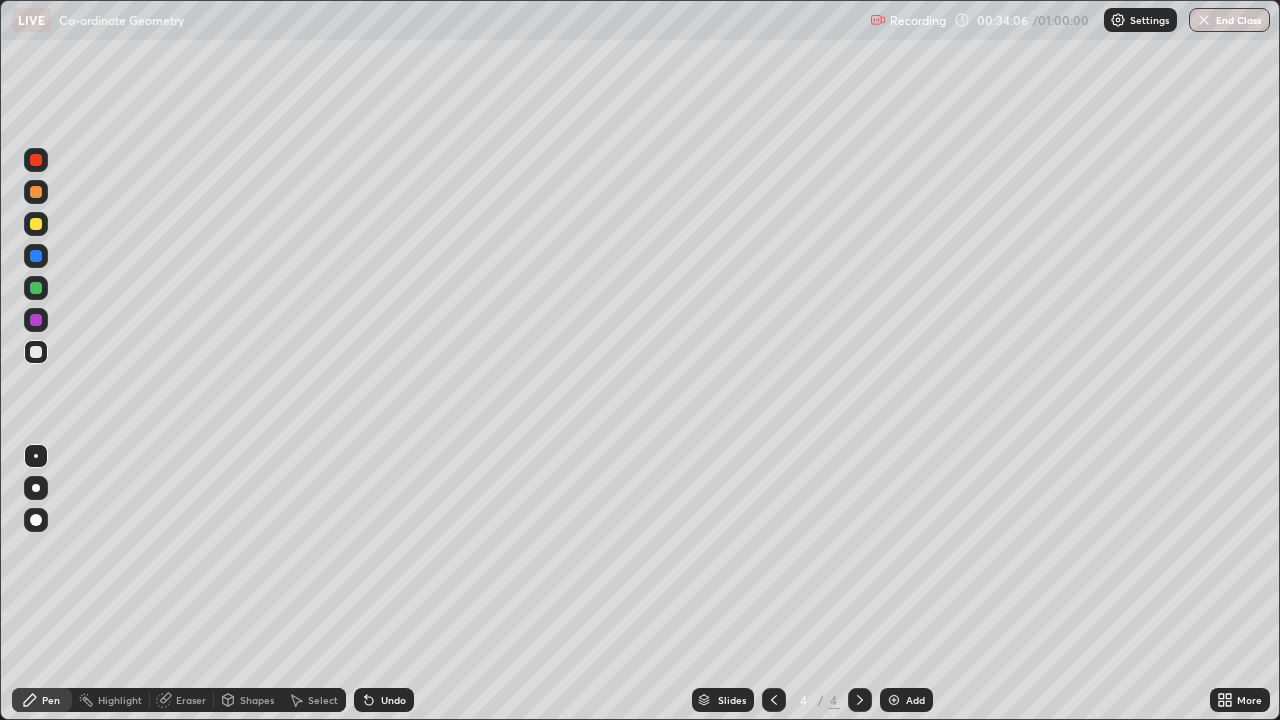 click on "Undo" at bounding box center (393, 700) 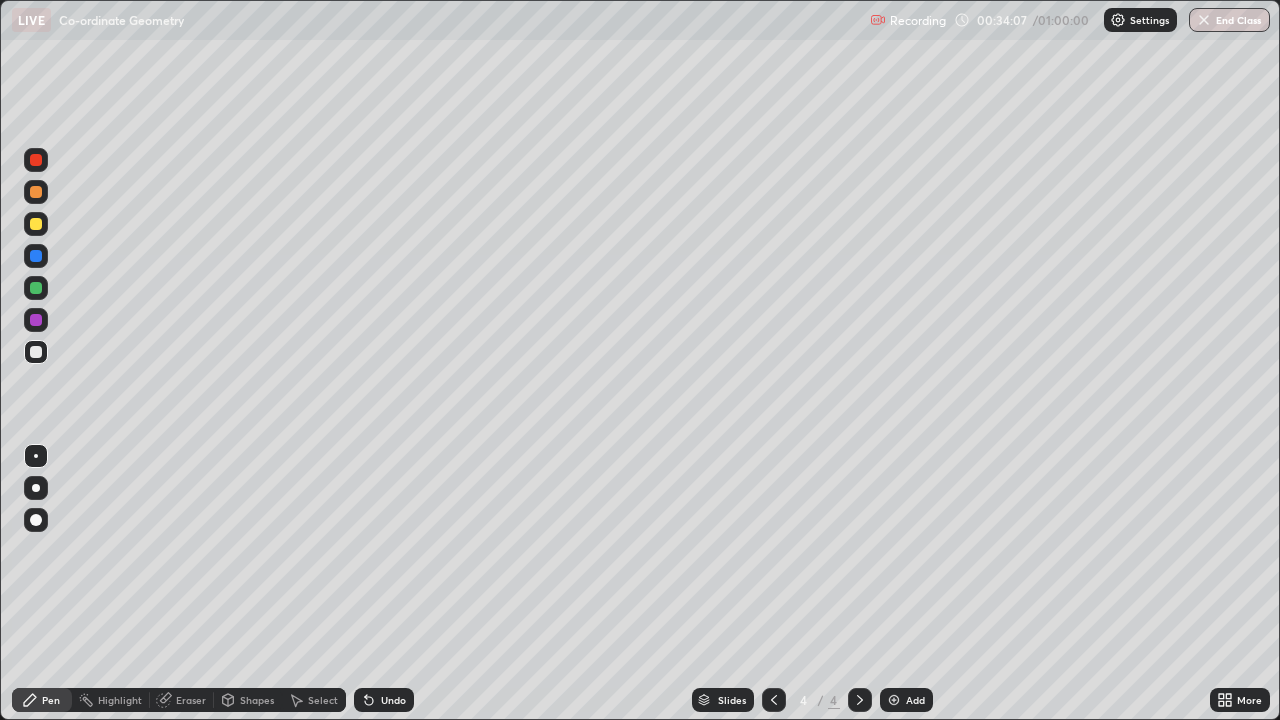 click 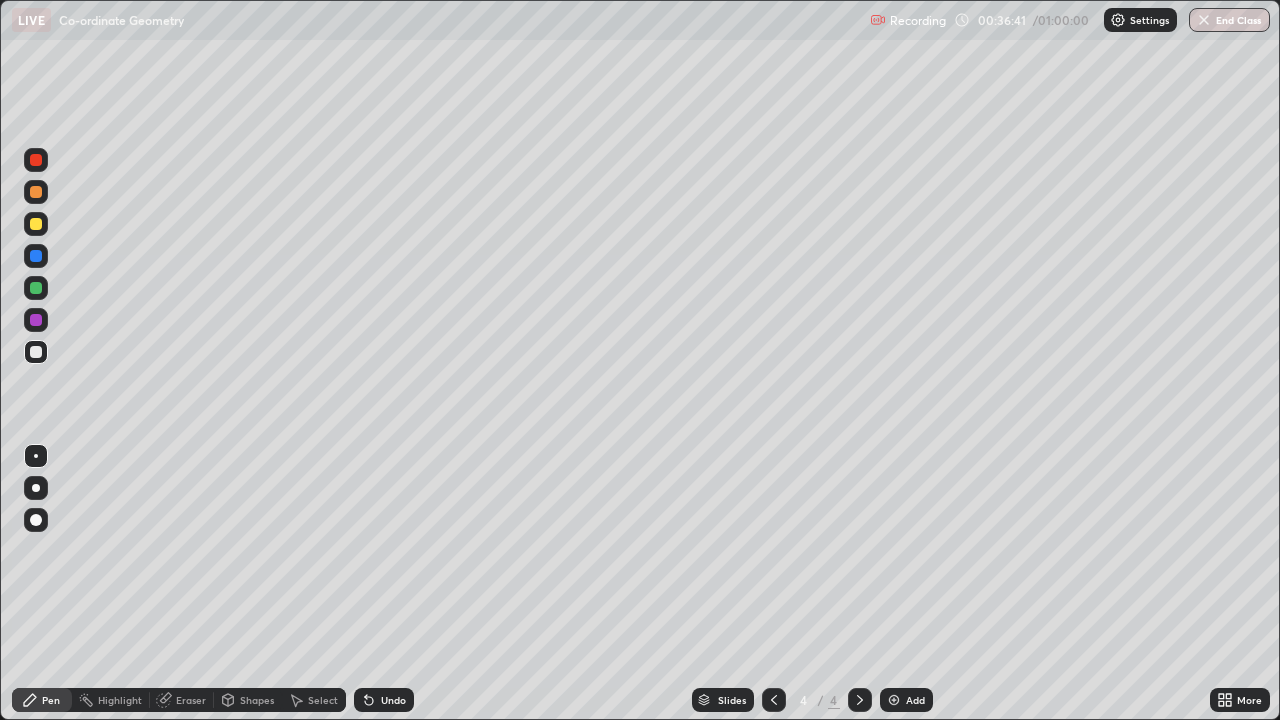 click on "Slides 4 / 4 Add" at bounding box center (812, 700) 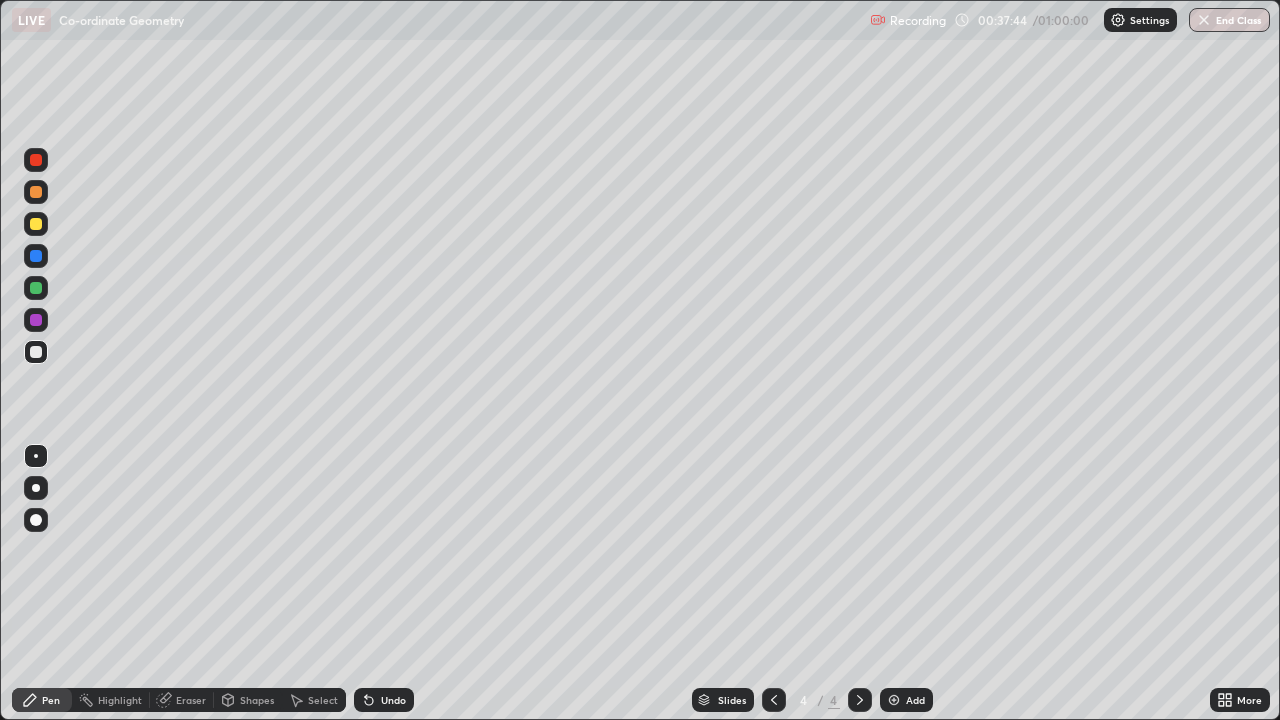 click at bounding box center [36, 224] 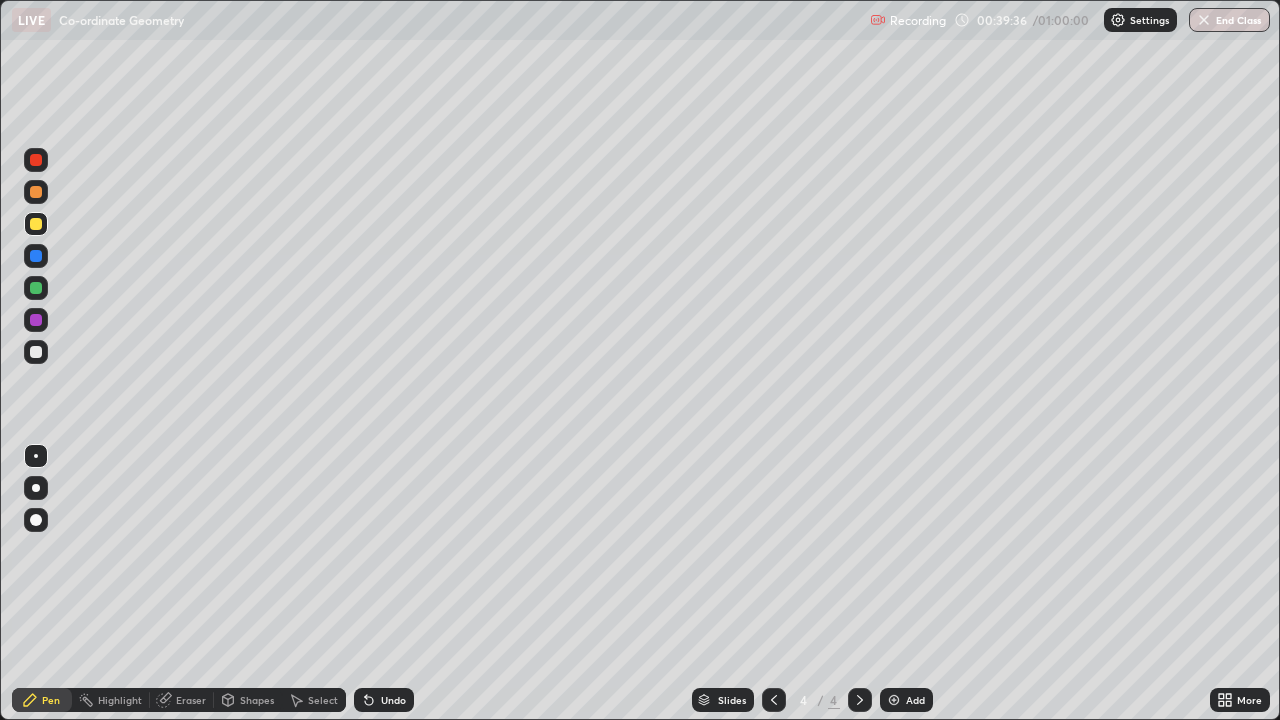 click on "Select" at bounding box center (323, 700) 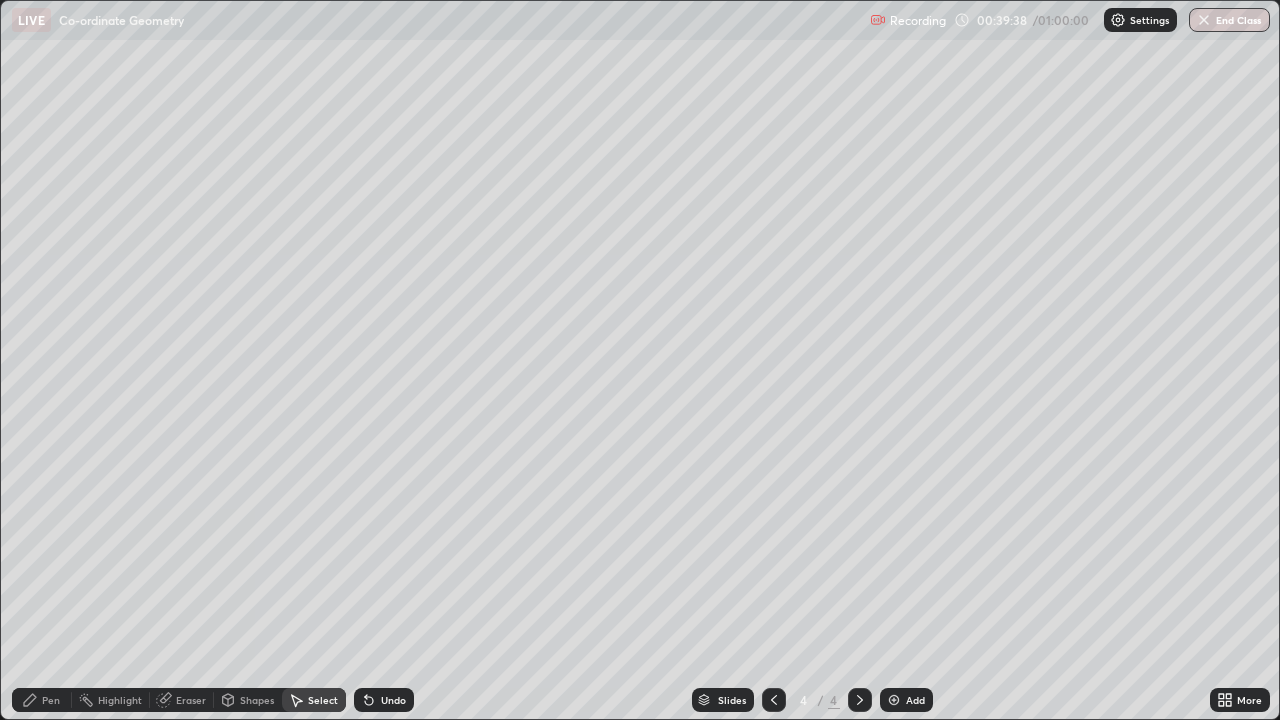 click on "Shapes" at bounding box center (257, 700) 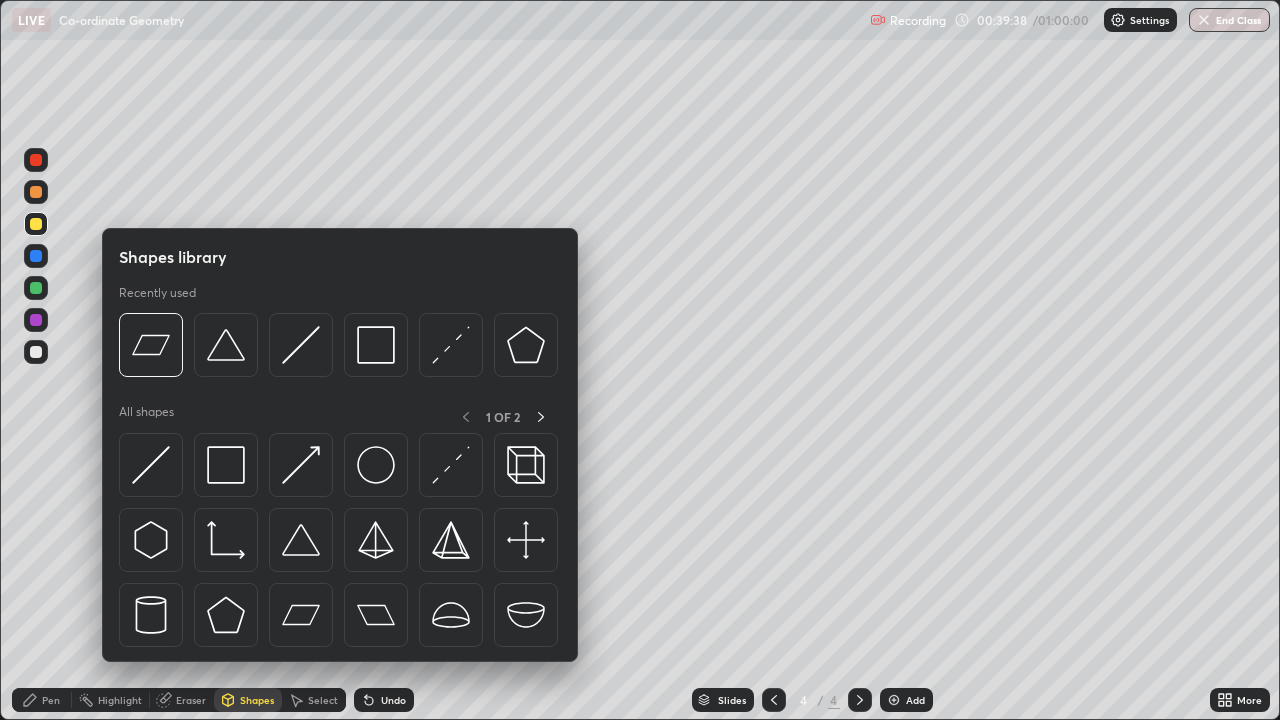 click on "Select" at bounding box center [323, 700] 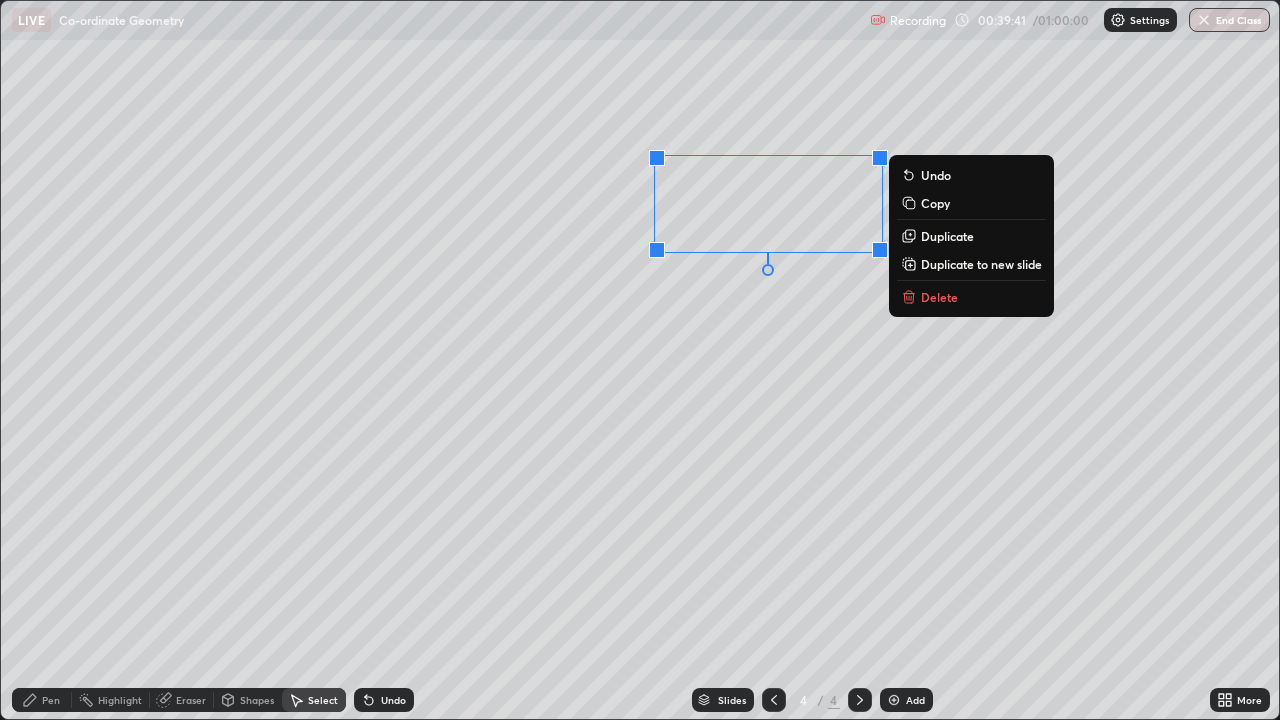 click on "Delete" at bounding box center [939, 297] 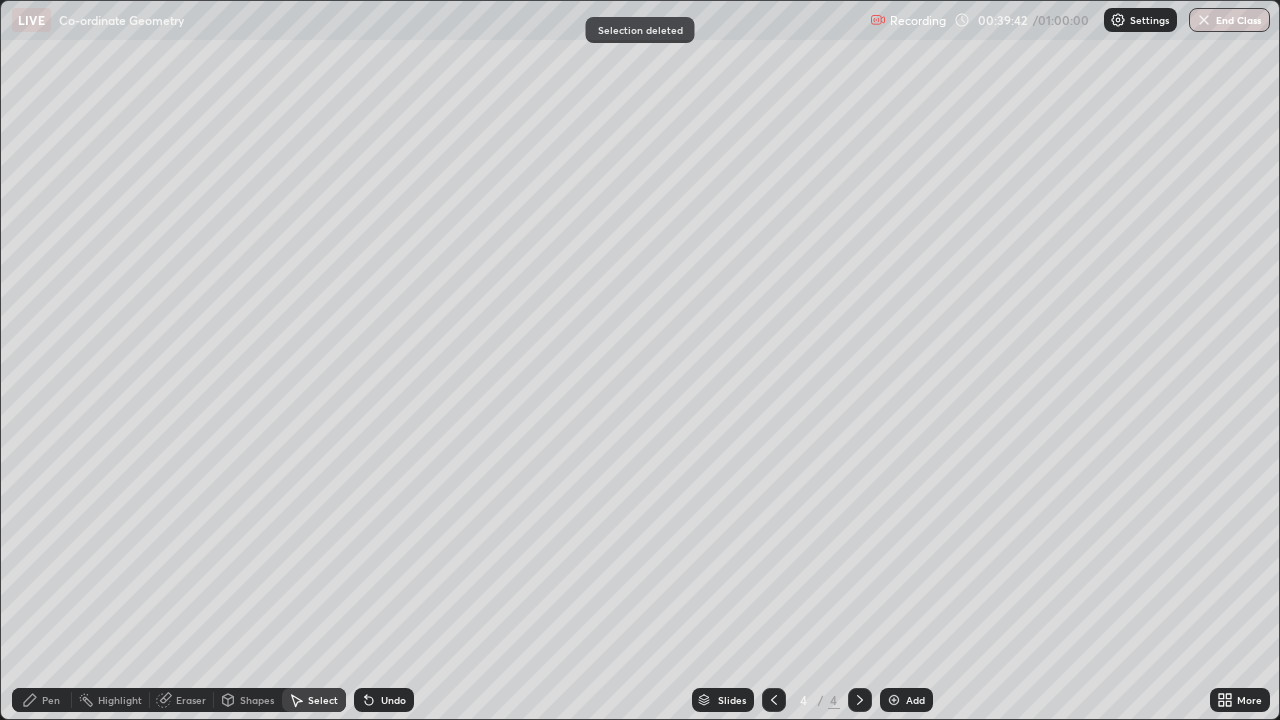 click on "Pen" at bounding box center [51, 700] 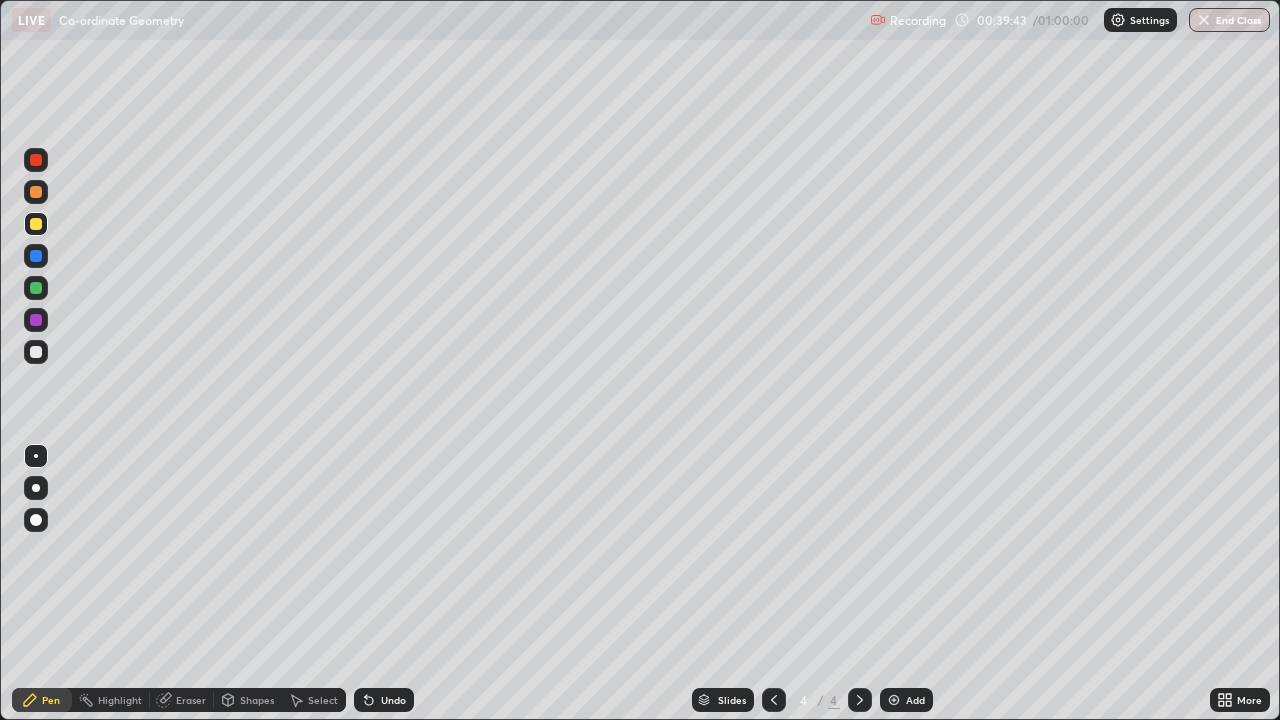 click at bounding box center [36, 352] 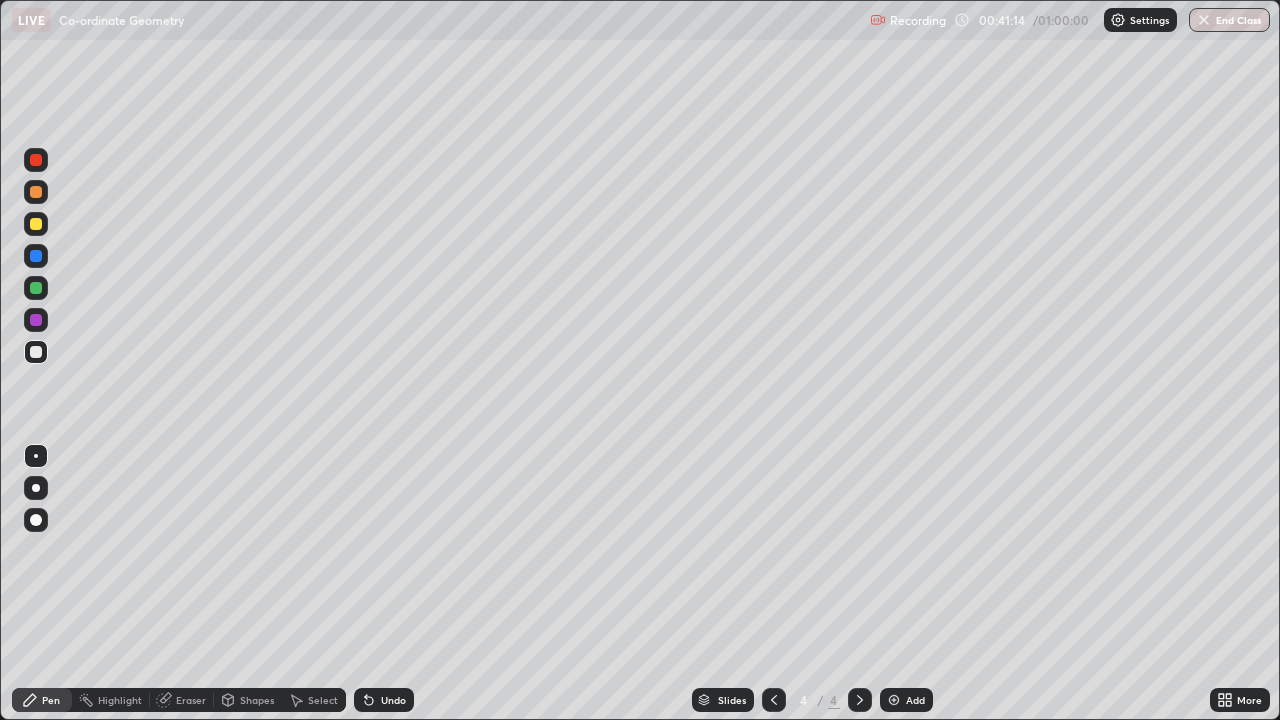 click on "Undo" at bounding box center [393, 700] 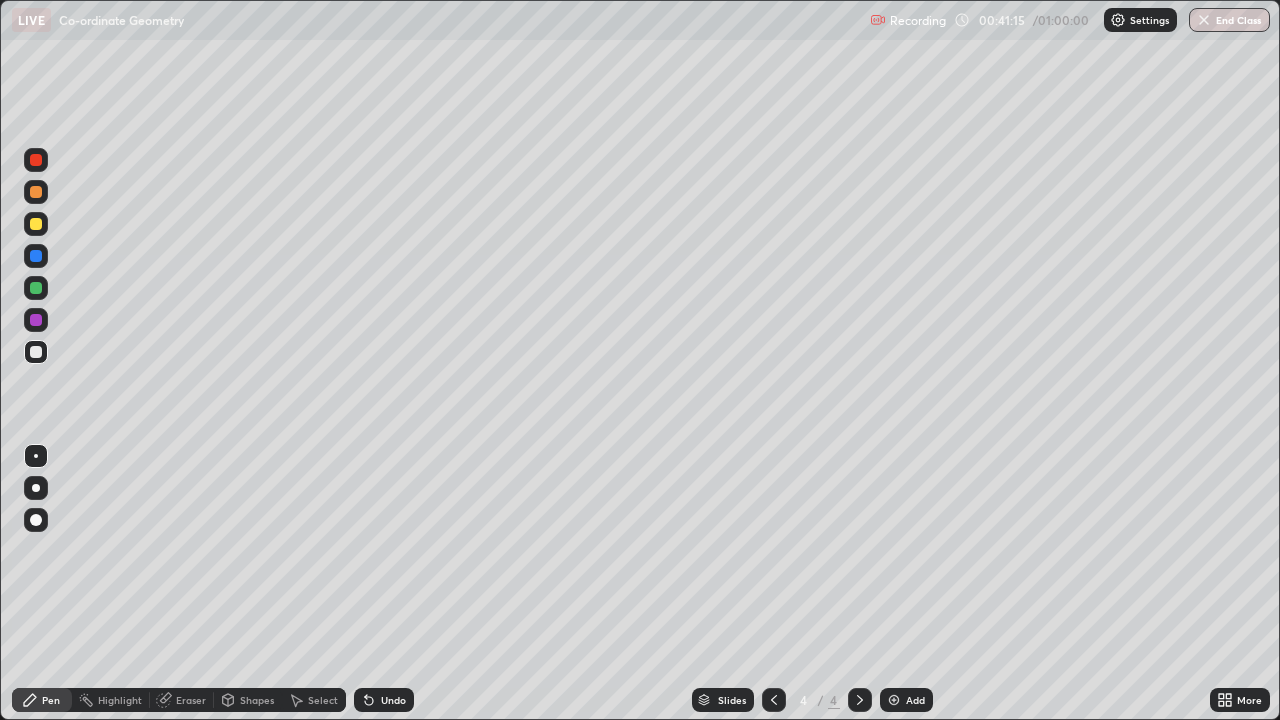 click on "Undo" at bounding box center (384, 700) 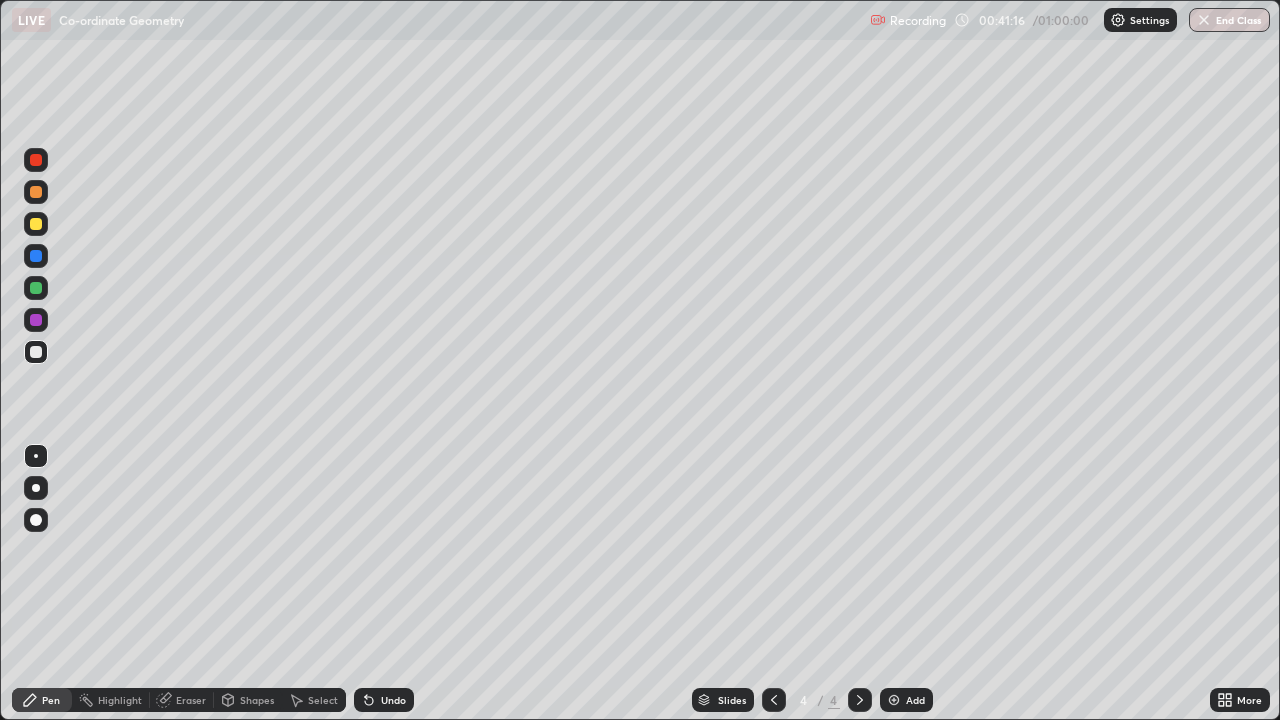 click on "Undo" at bounding box center (384, 700) 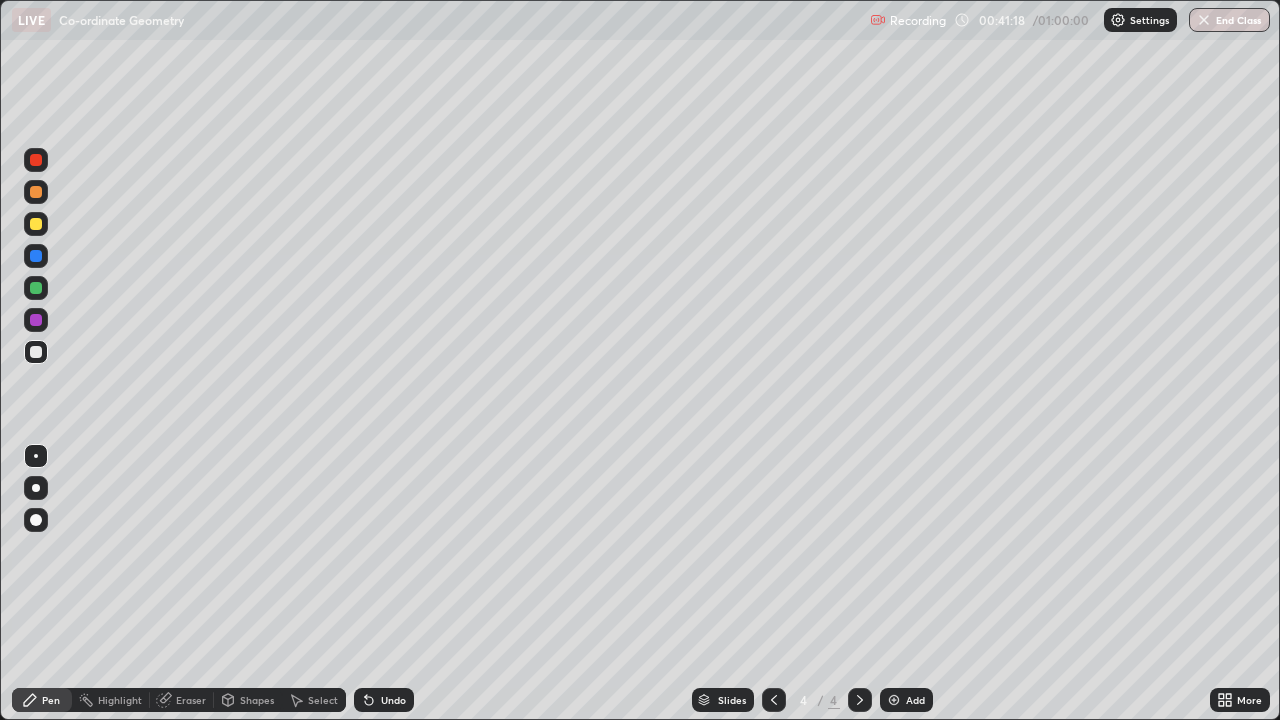 click on "Undo" at bounding box center (393, 700) 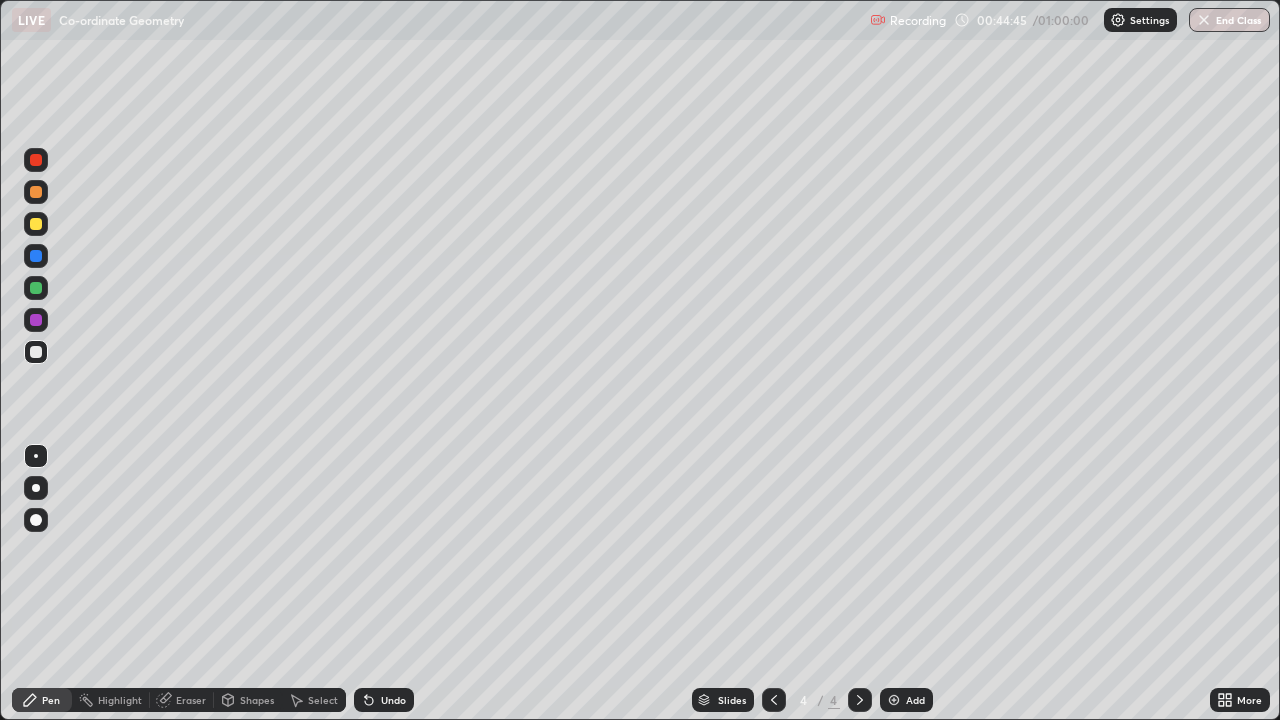 click on "Shapes" at bounding box center [257, 700] 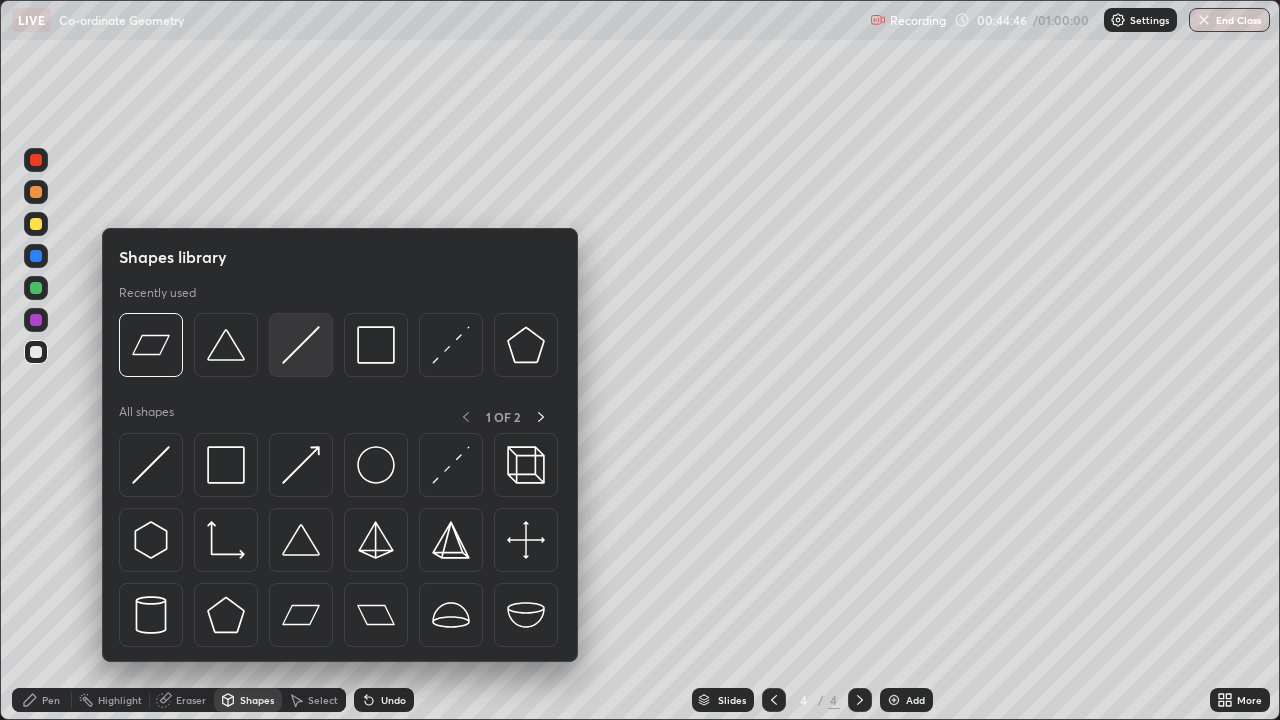click at bounding box center [301, 345] 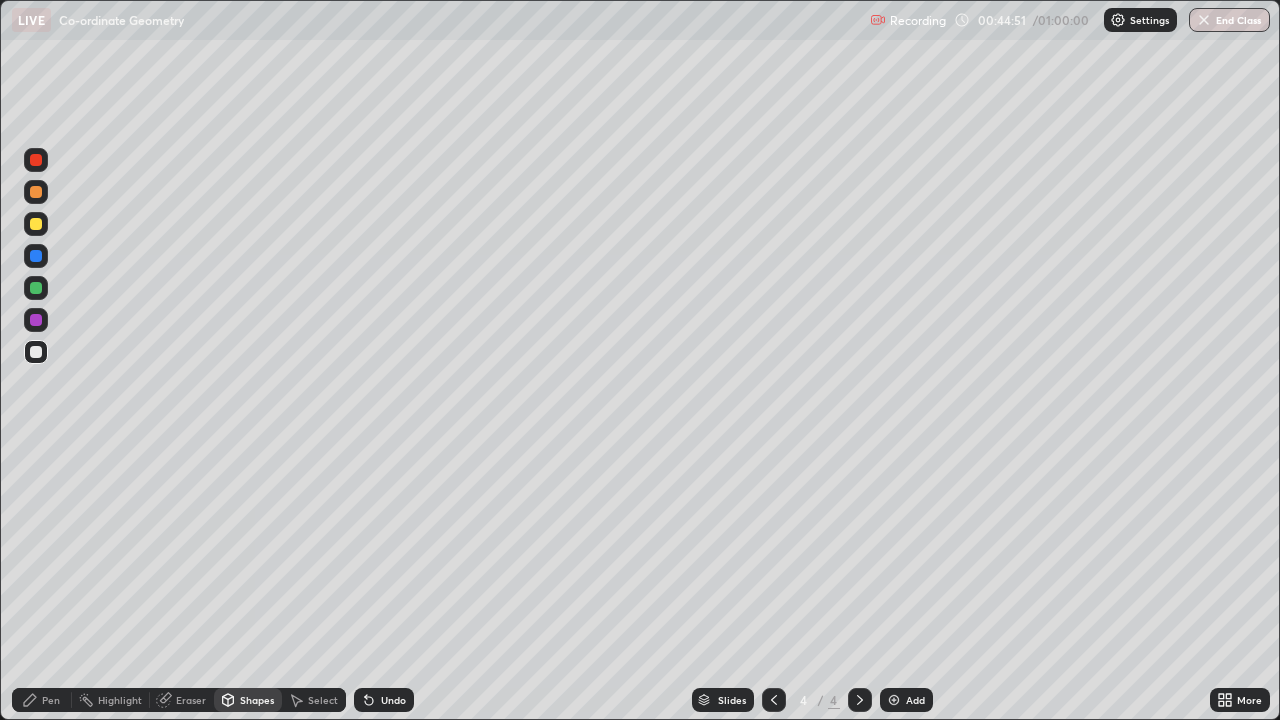 click on "Pen" at bounding box center [42, 700] 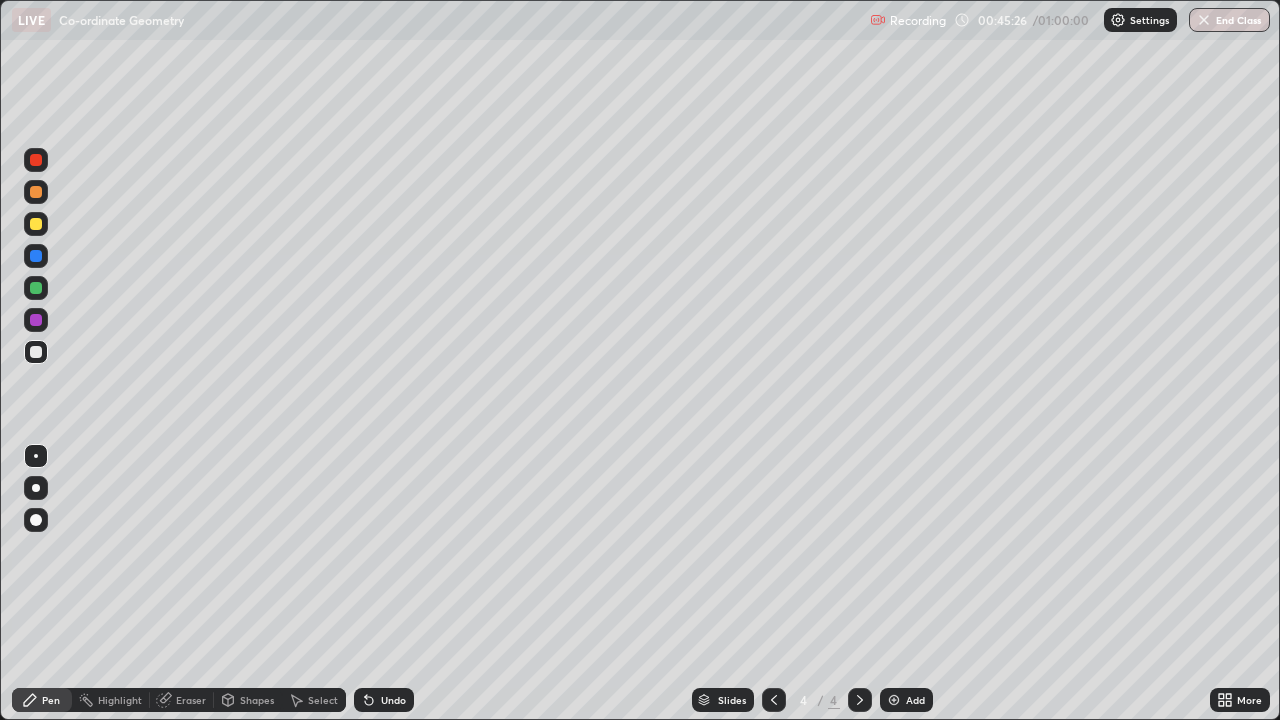click at bounding box center [36, 320] 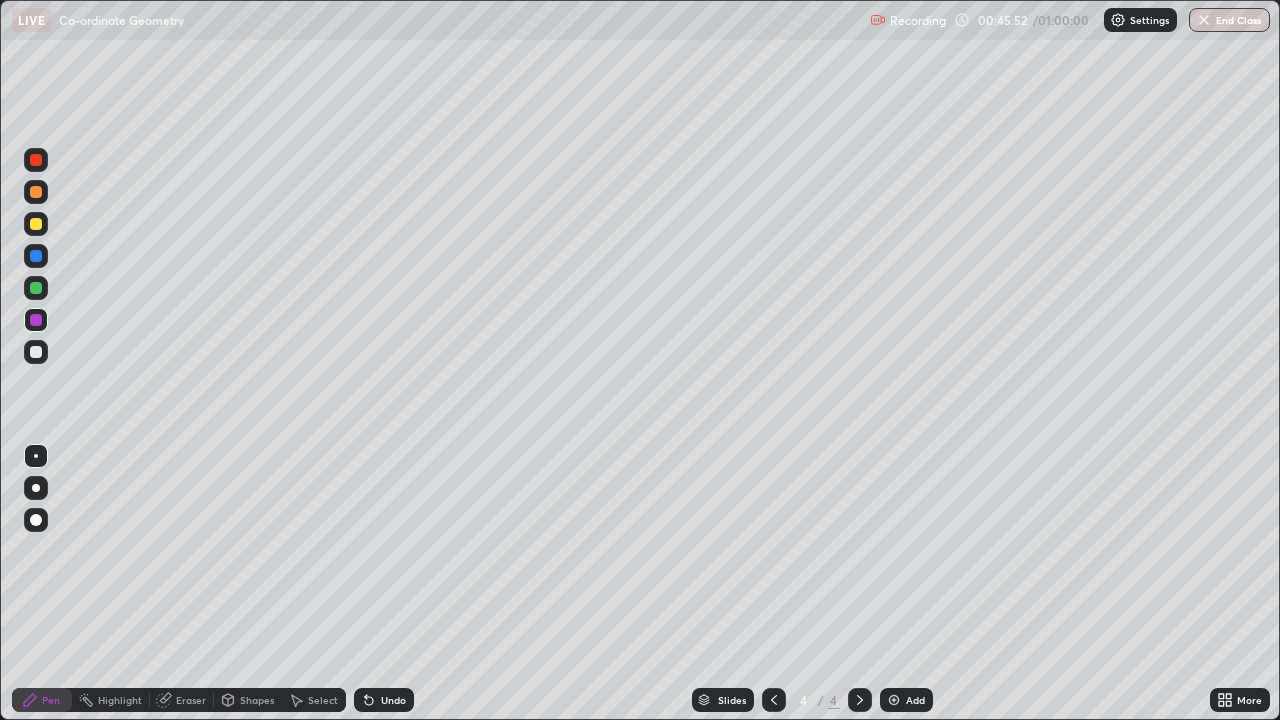 click at bounding box center [36, 352] 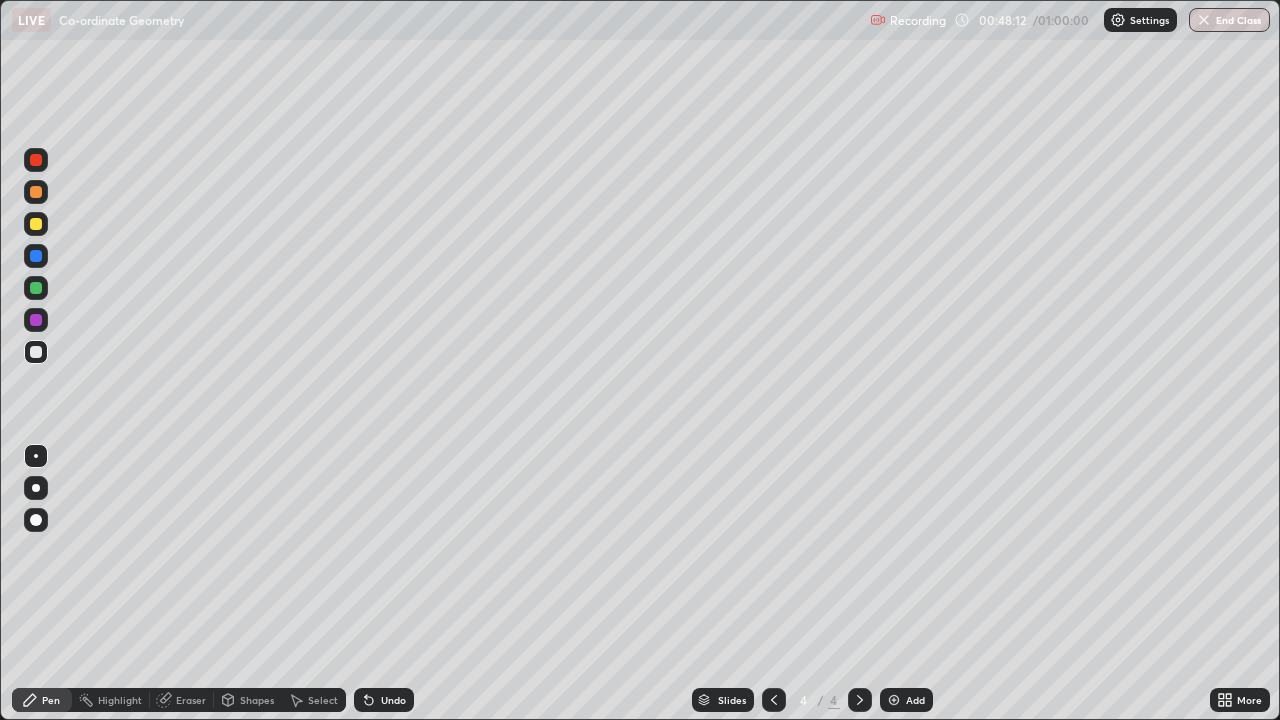 click on "Add" at bounding box center (906, 700) 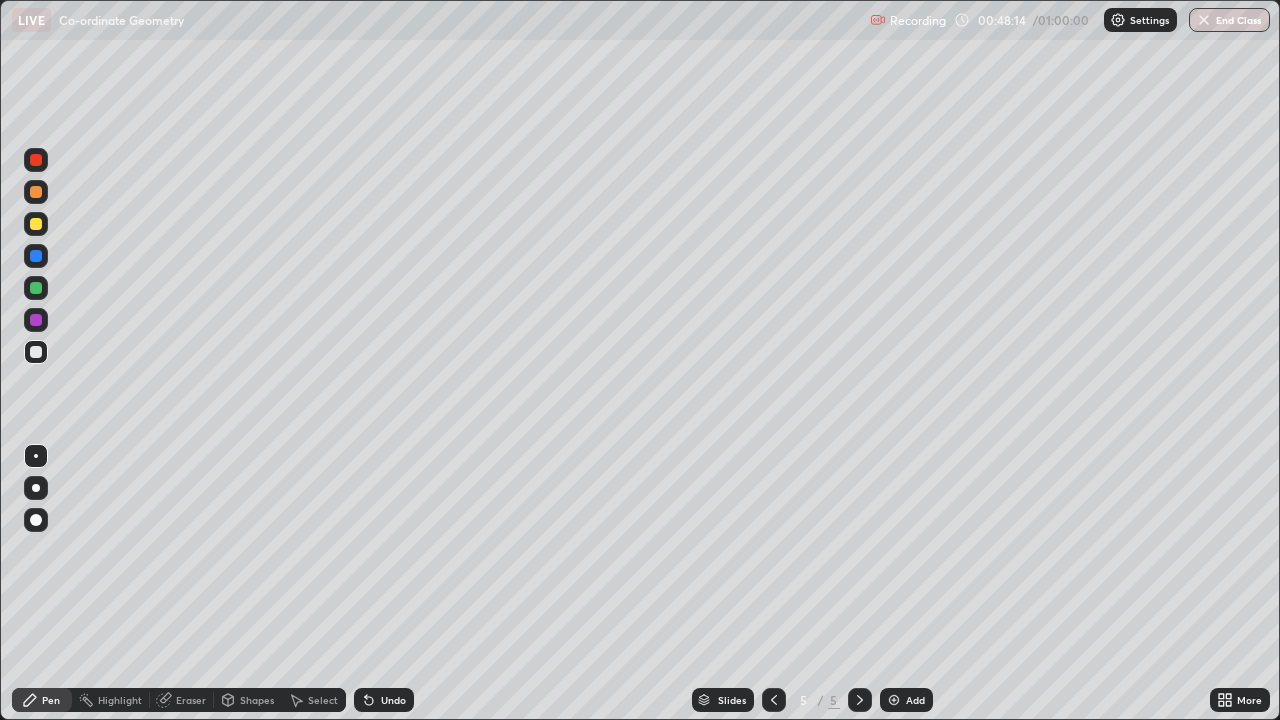 click at bounding box center [36, 224] 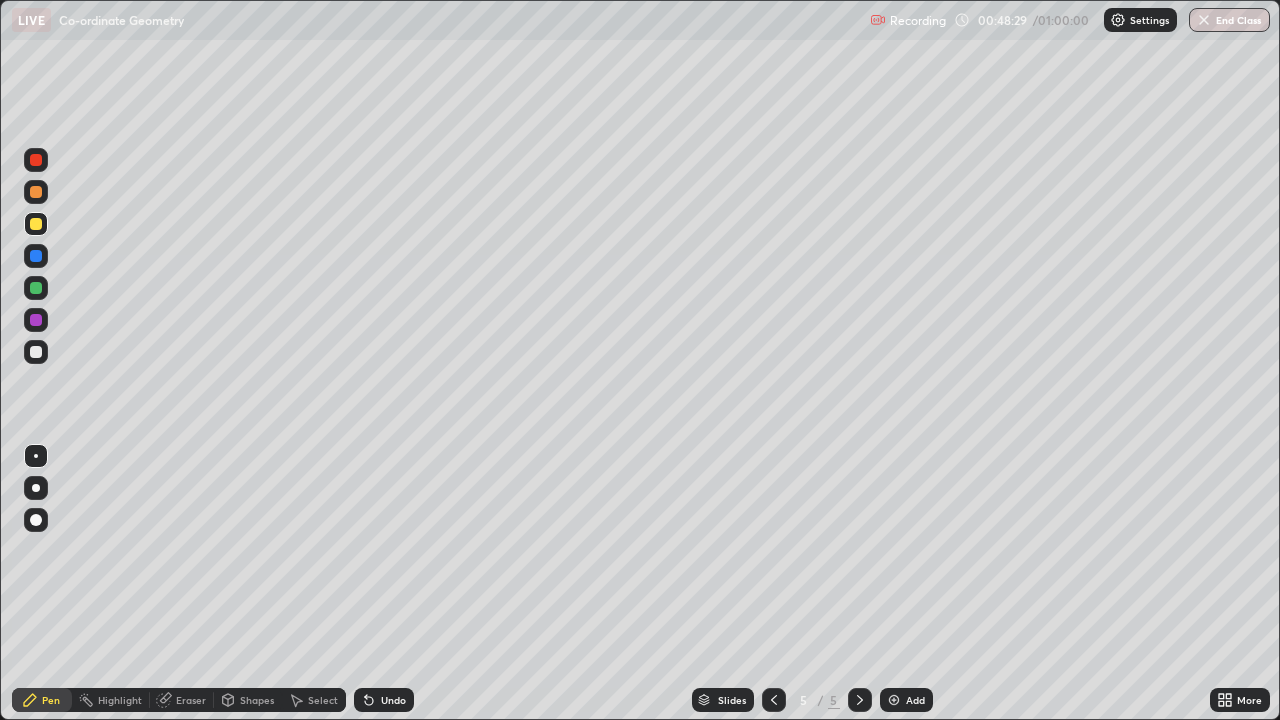 click on "Select" at bounding box center (314, 700) 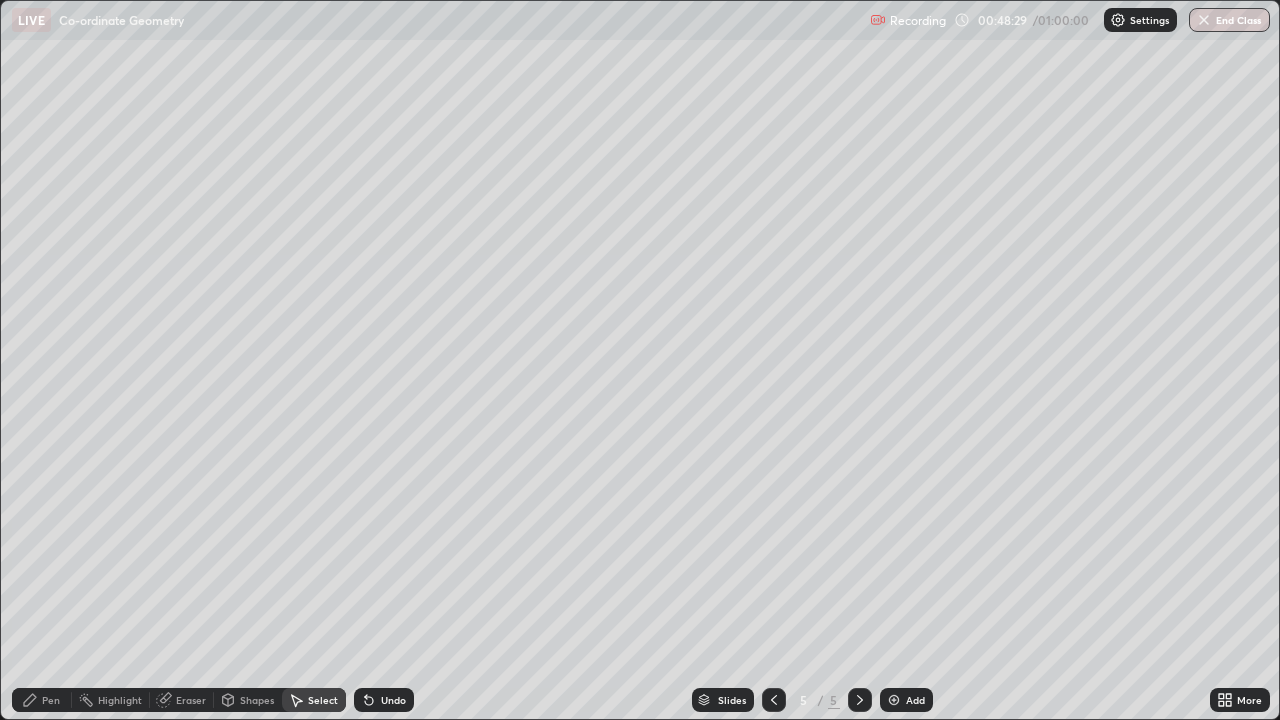 click on "Shapes" at bounding box center (257, 700) 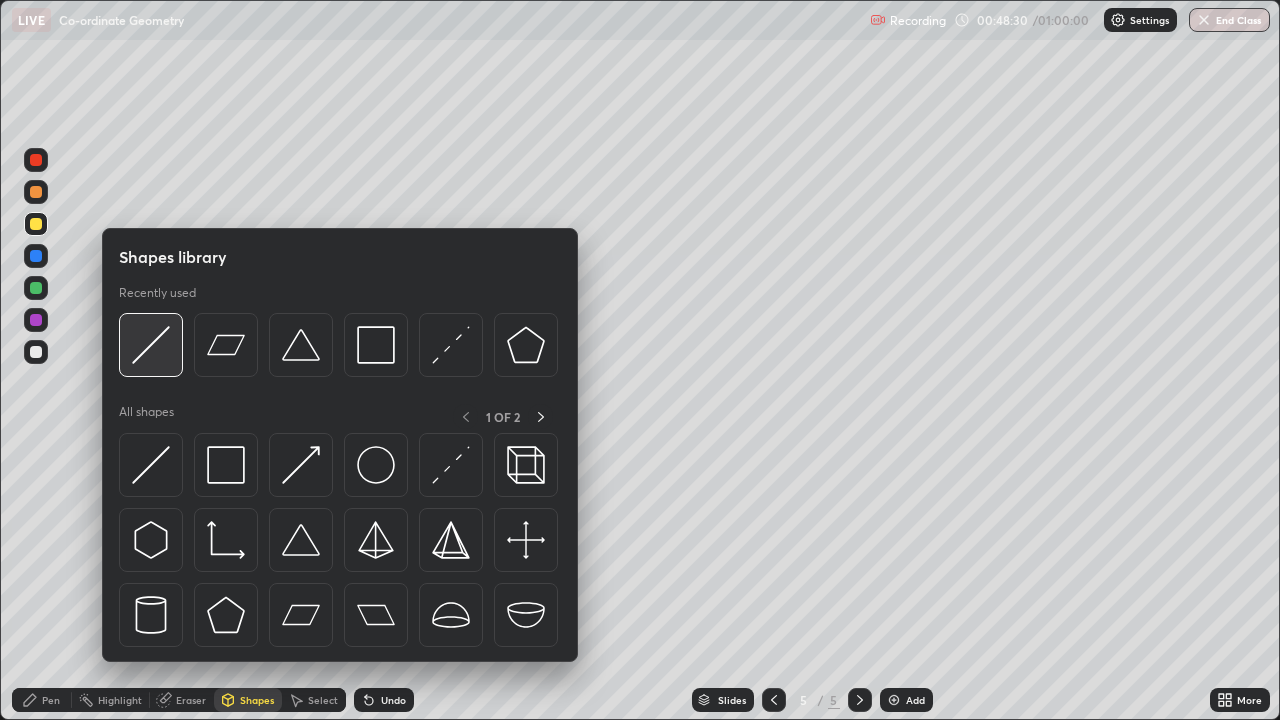 click at bounding box center (151, 345) 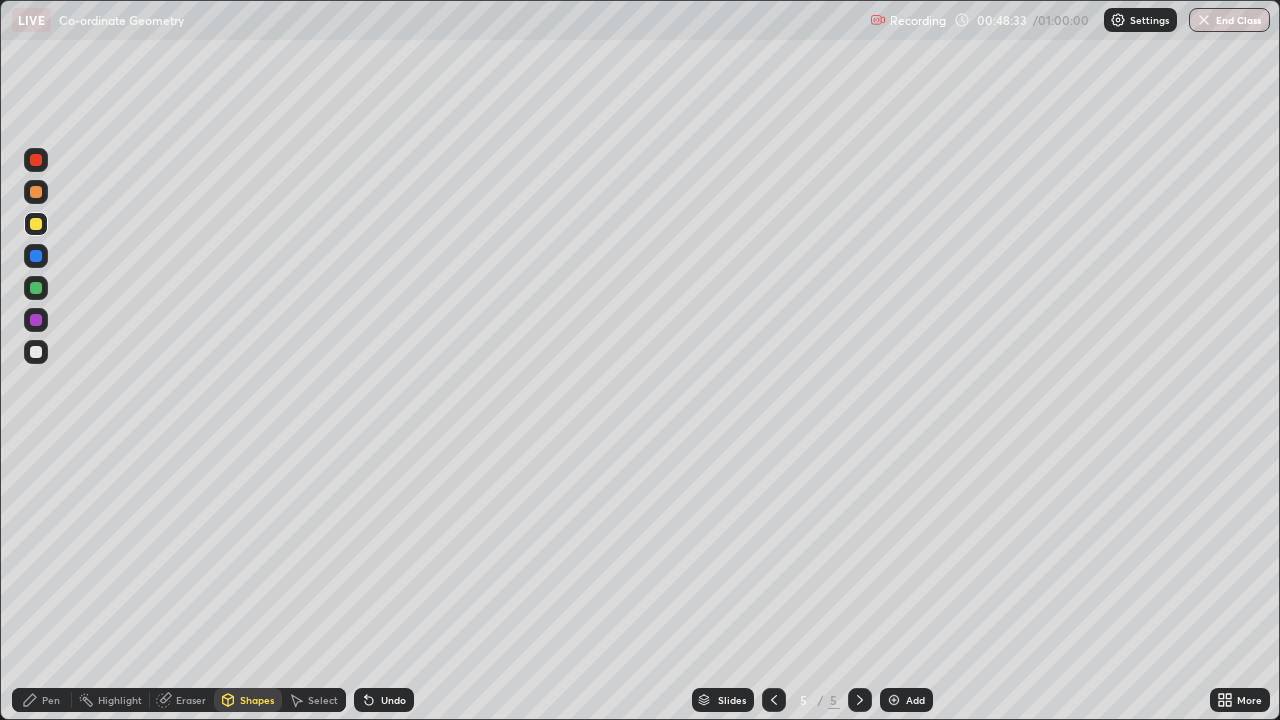 click on "Pen" at bounding box center [51, 700] 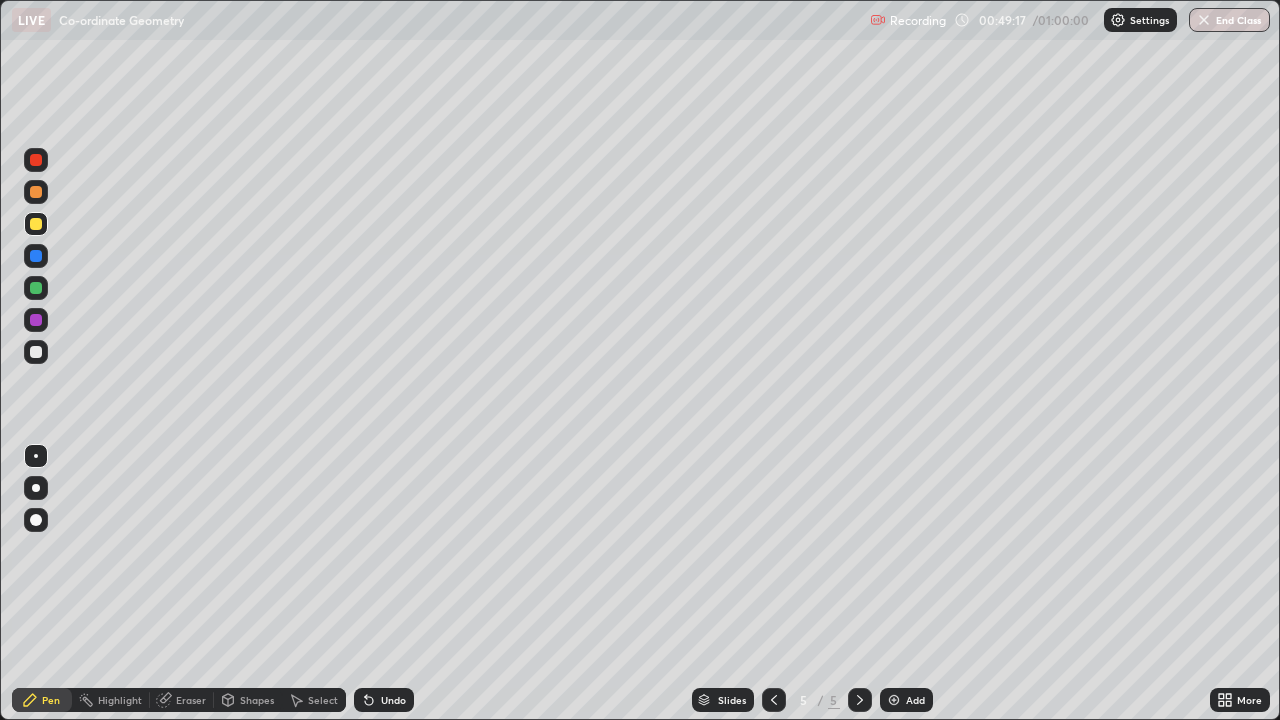 click at bounding box center (36, 352) 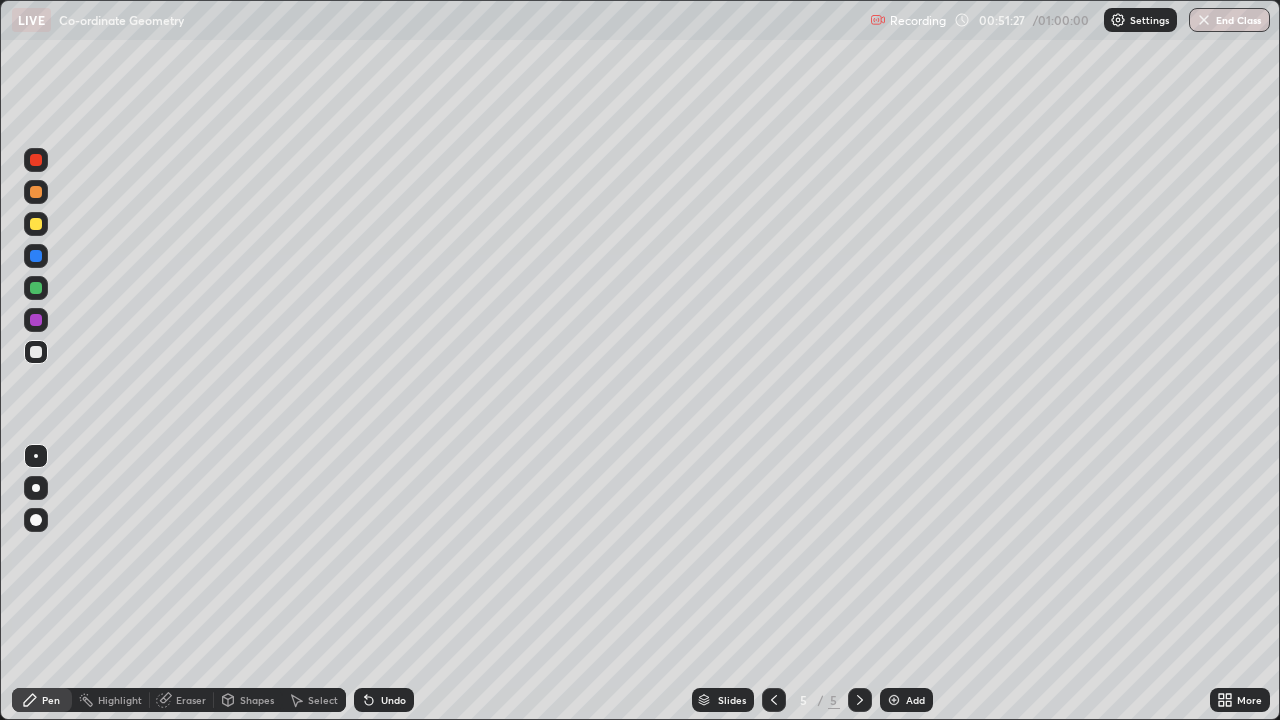 click at bounding box center (36, 224) 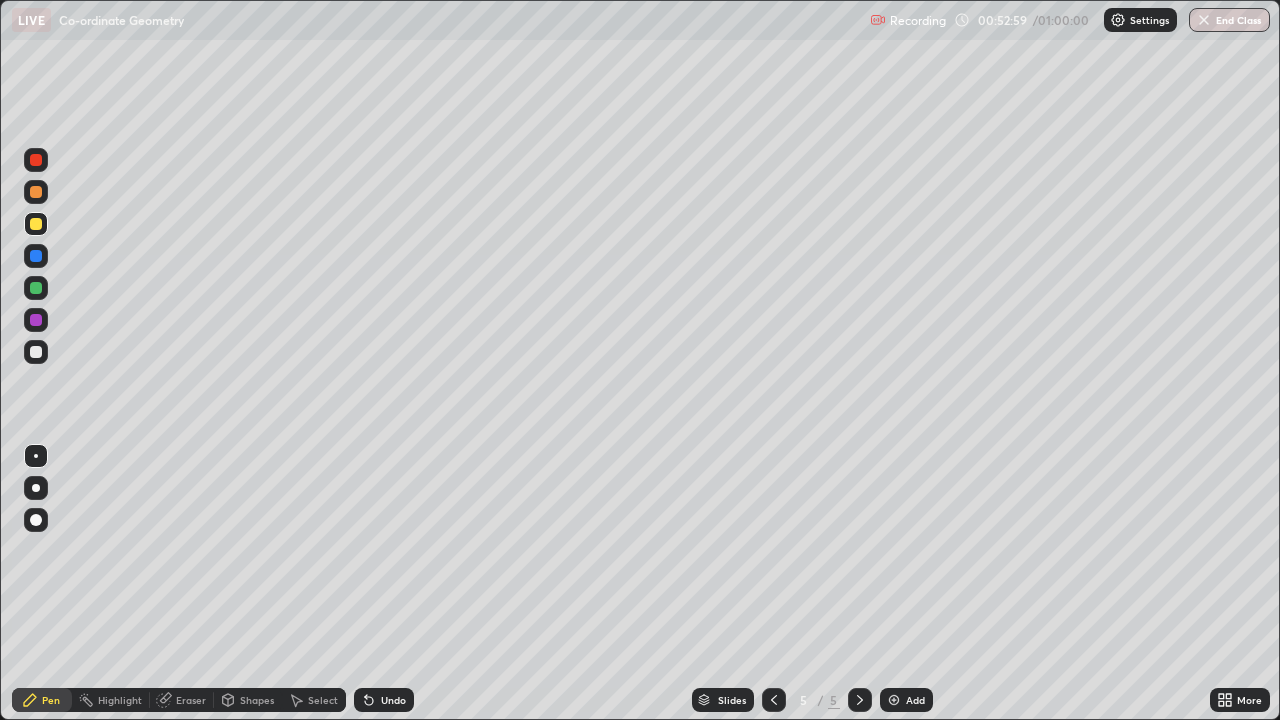 click at bounding box center [36, 352] 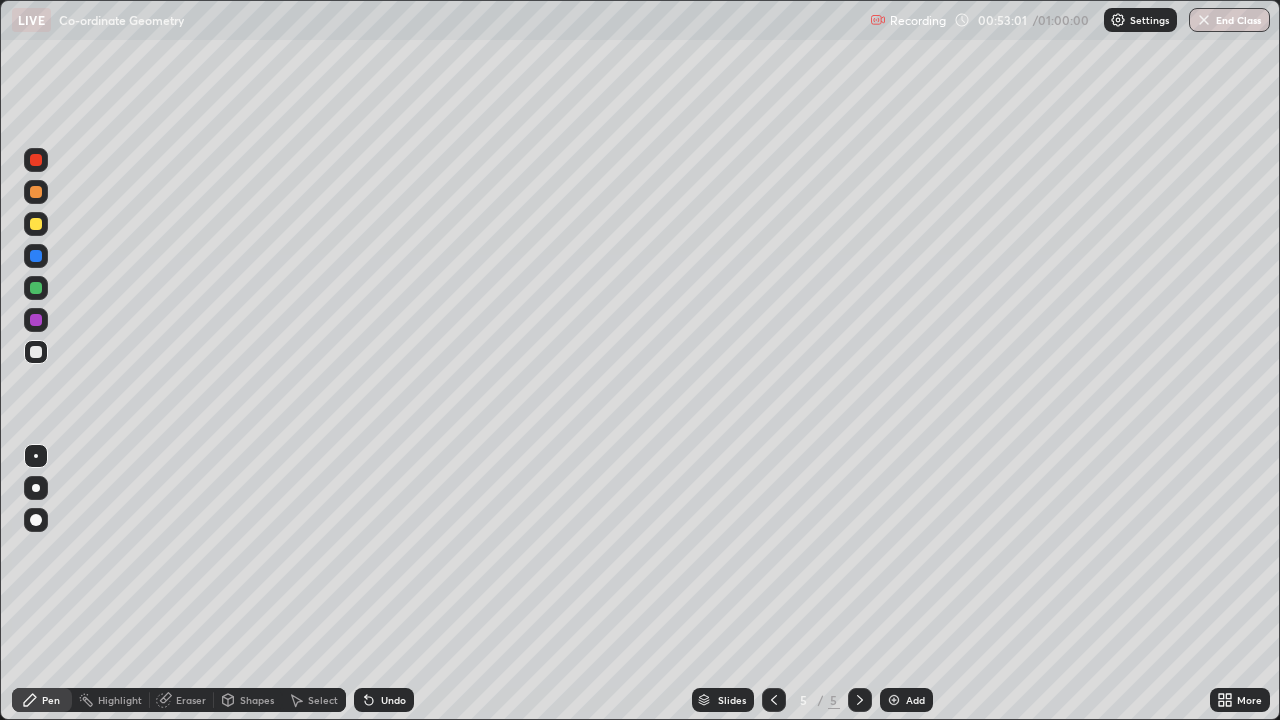 click on "Shapes" at bounding box center (257, 700) 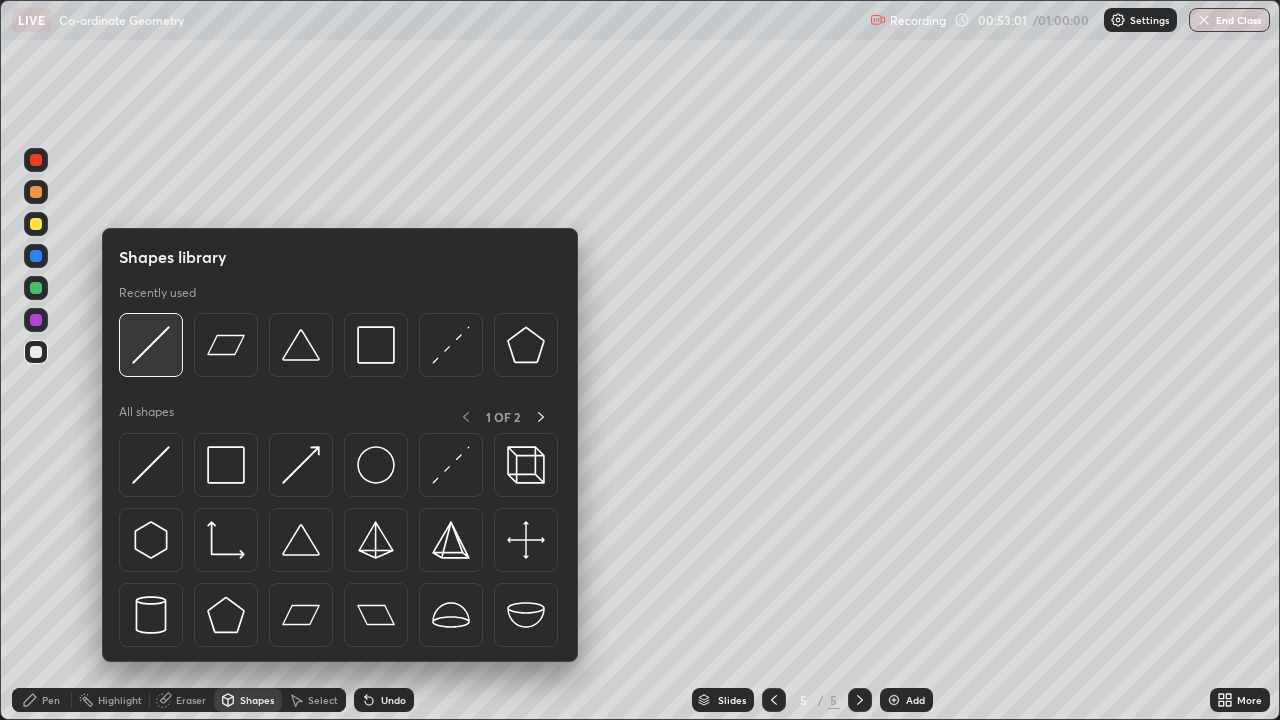 click at bounding box center (151, 345) 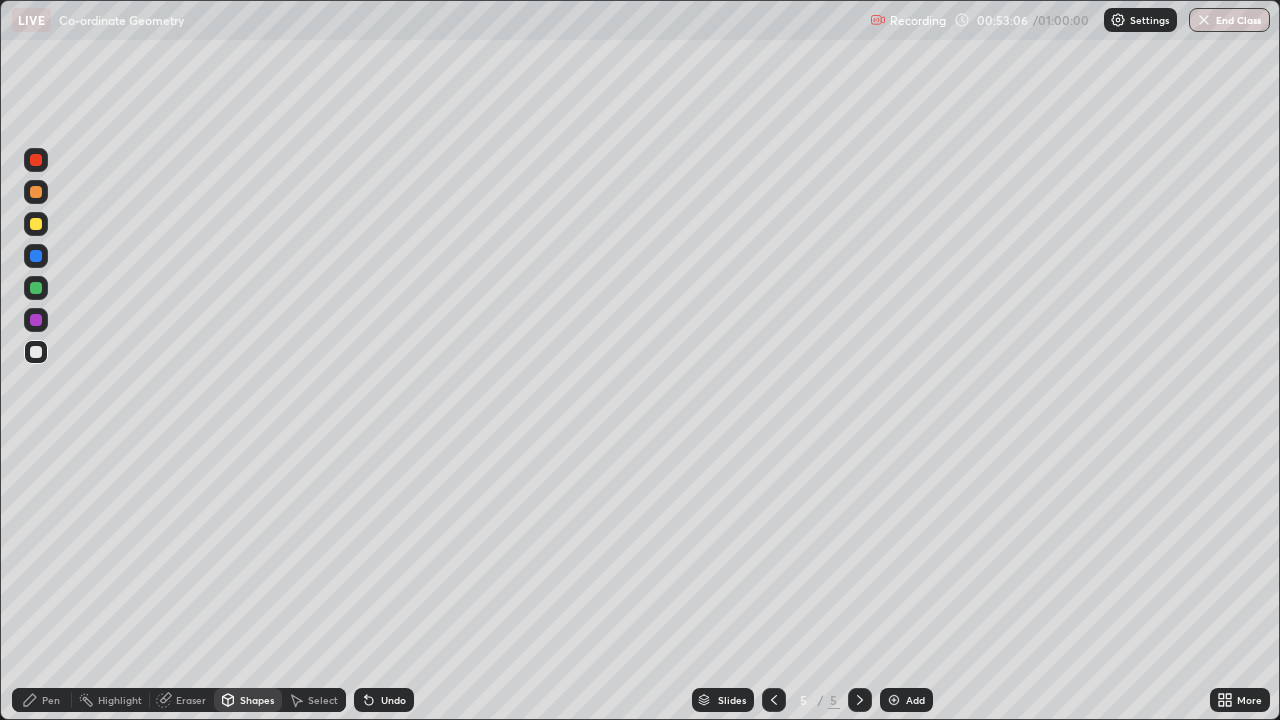 click on "Pen" at bounding box center (42, 700) 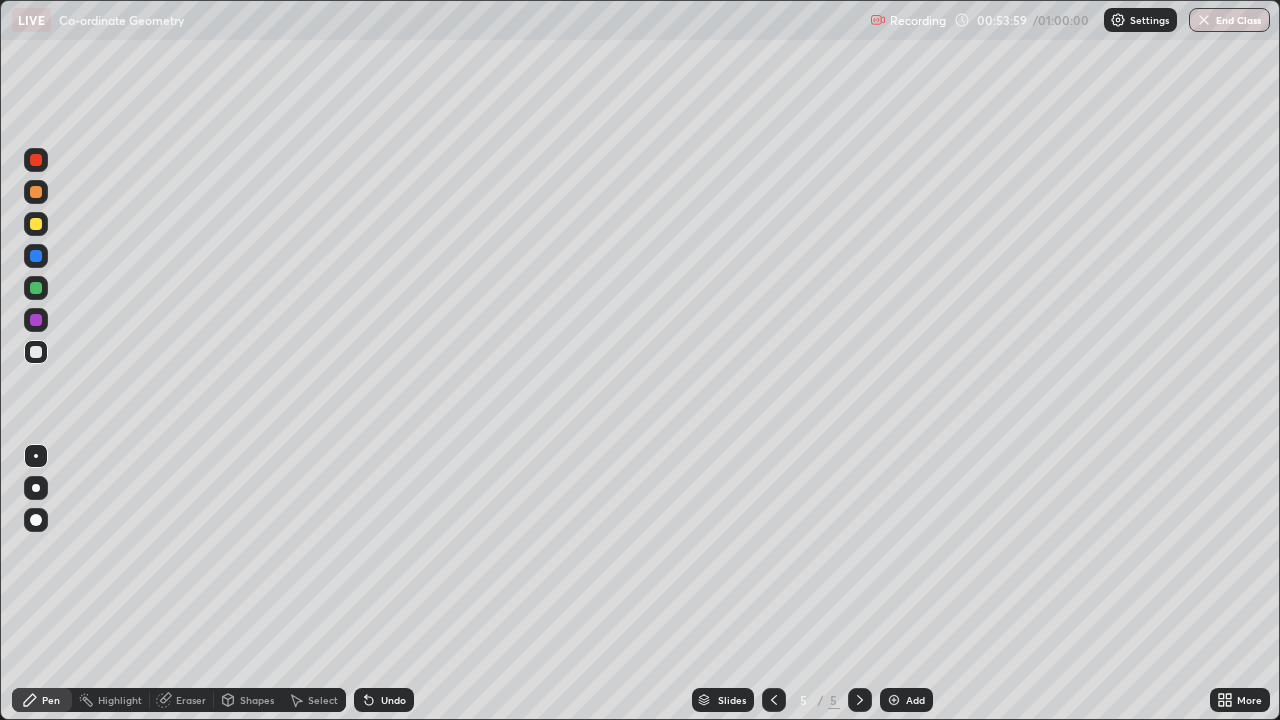 click on "Undo" at bounding box center [384, 700] 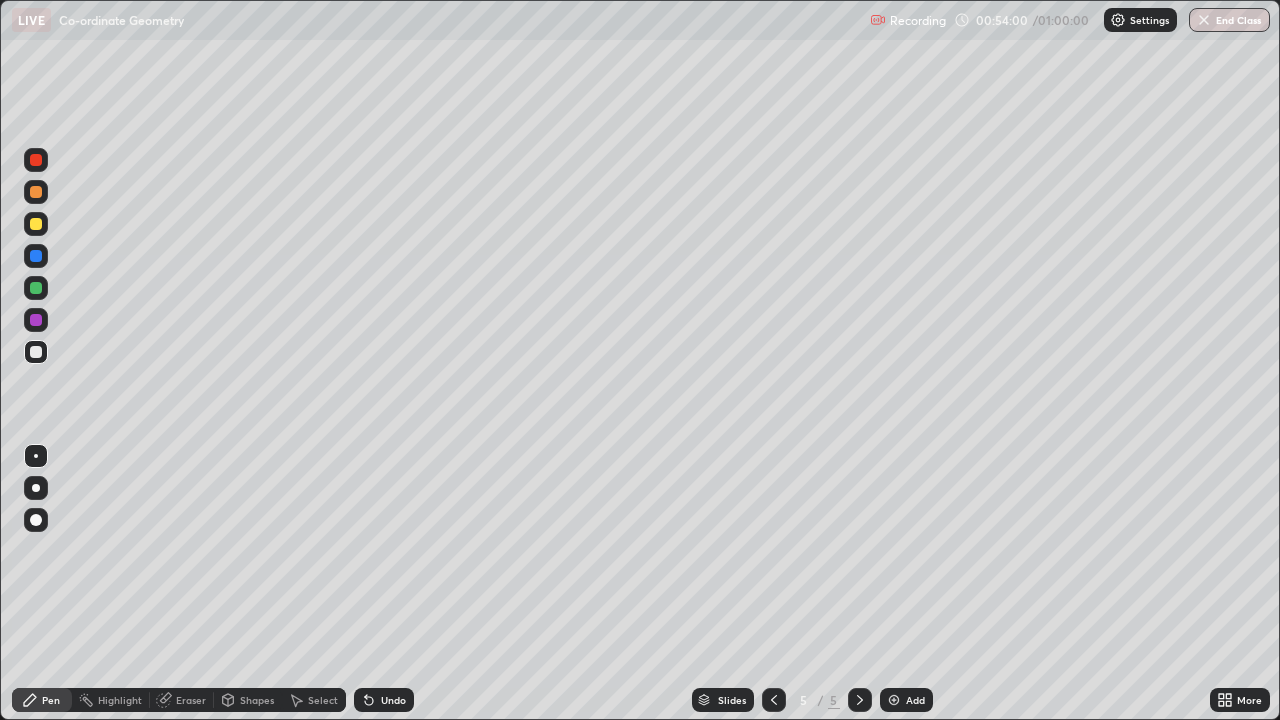click 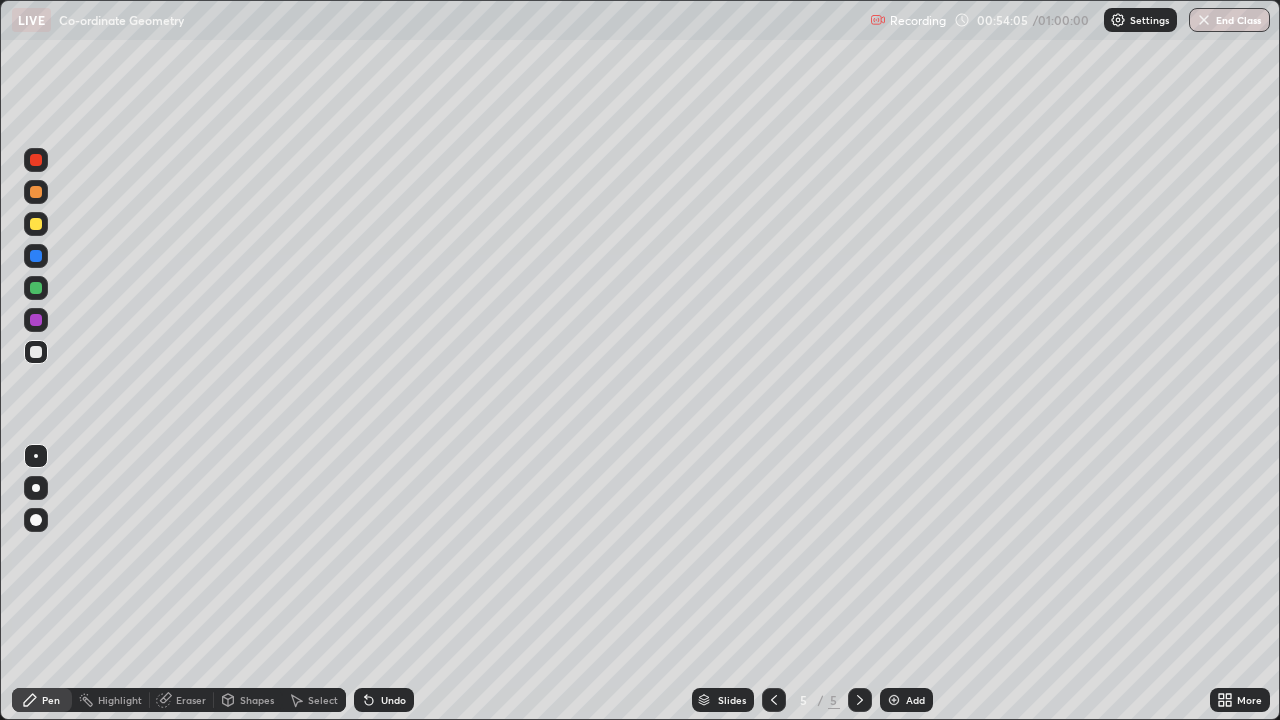 click on "Undo" at bounding box center [384, 700] 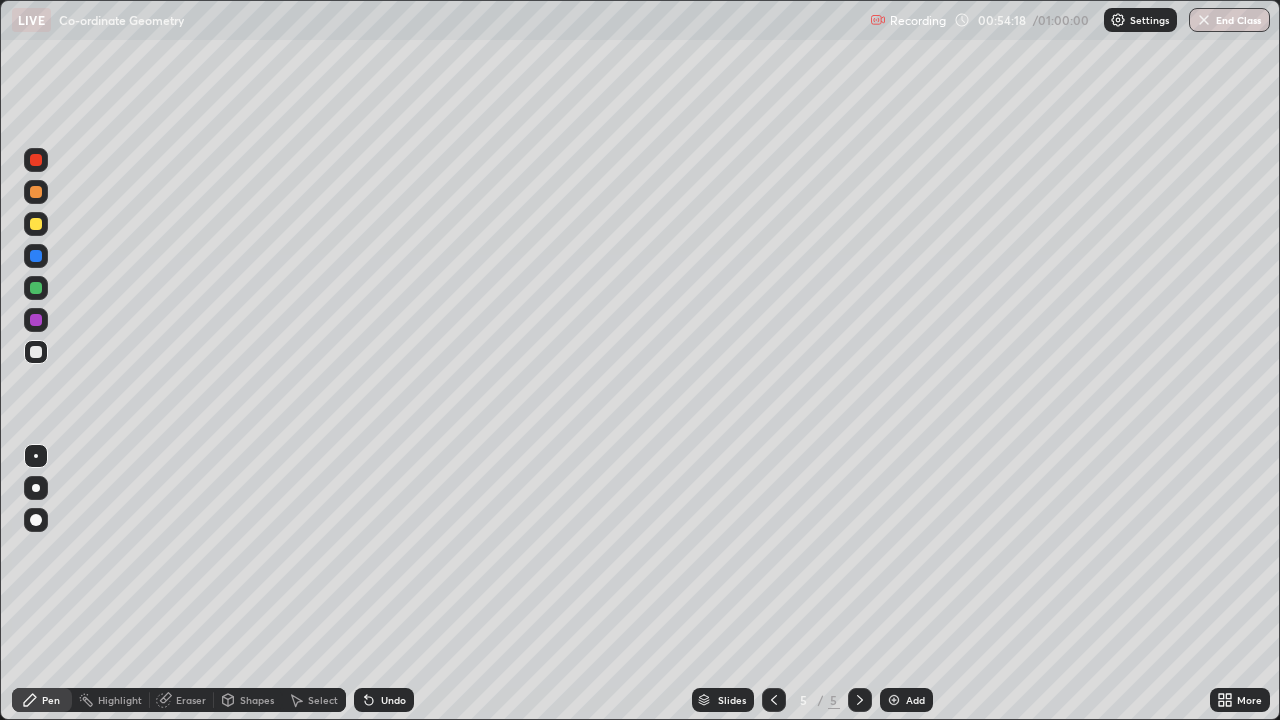 click on "Undo" at bounding box center [384, 700] 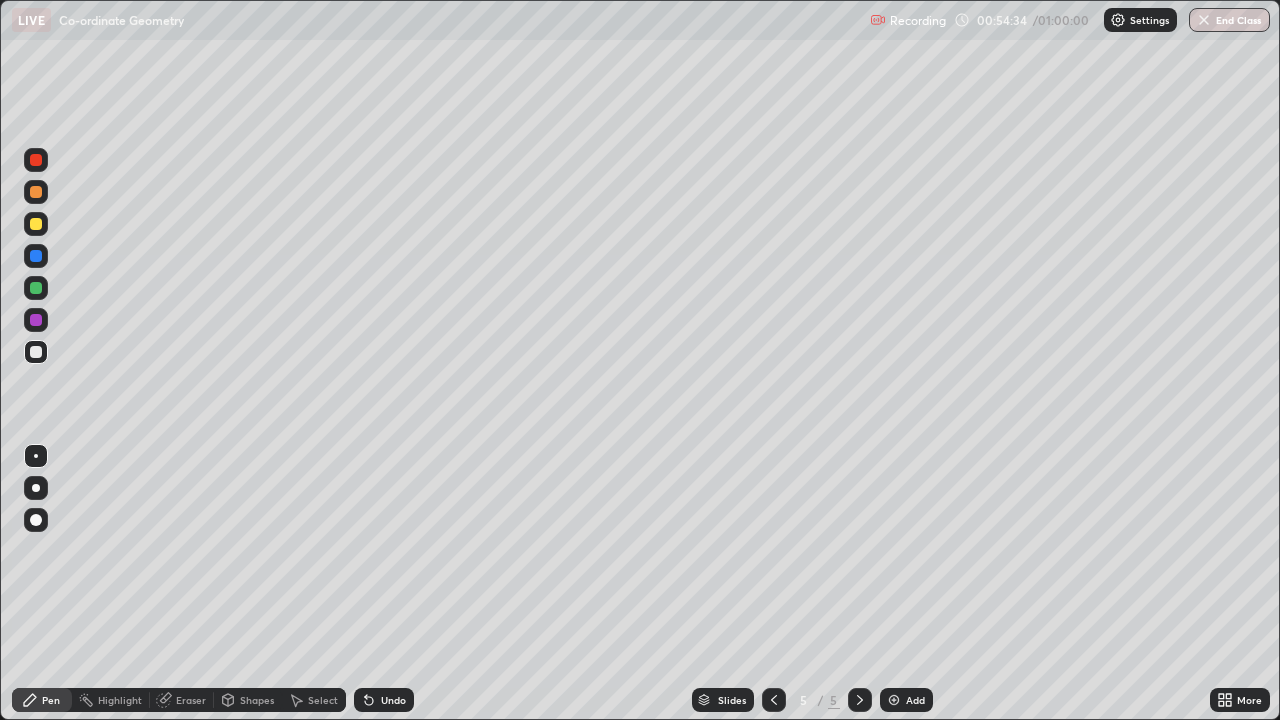 click on "Undo" at bounding box center (384, 700) 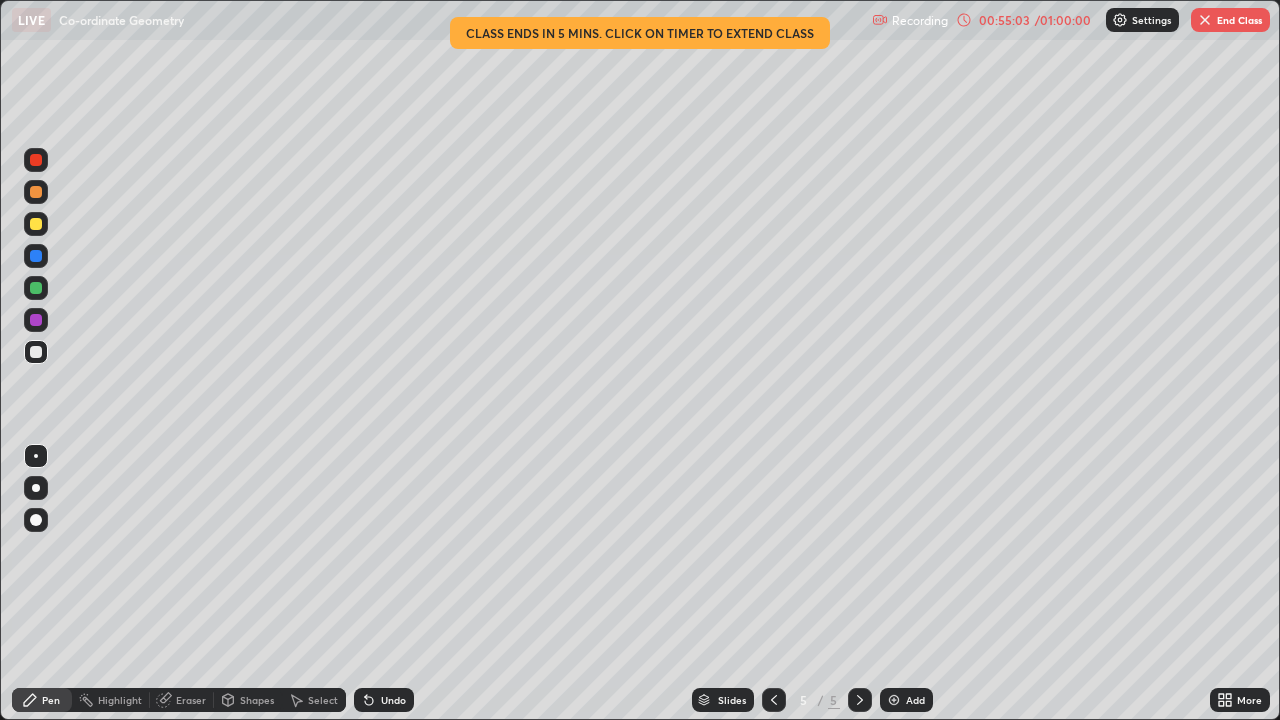 click on "Undo" at bounding box center [384, 700] 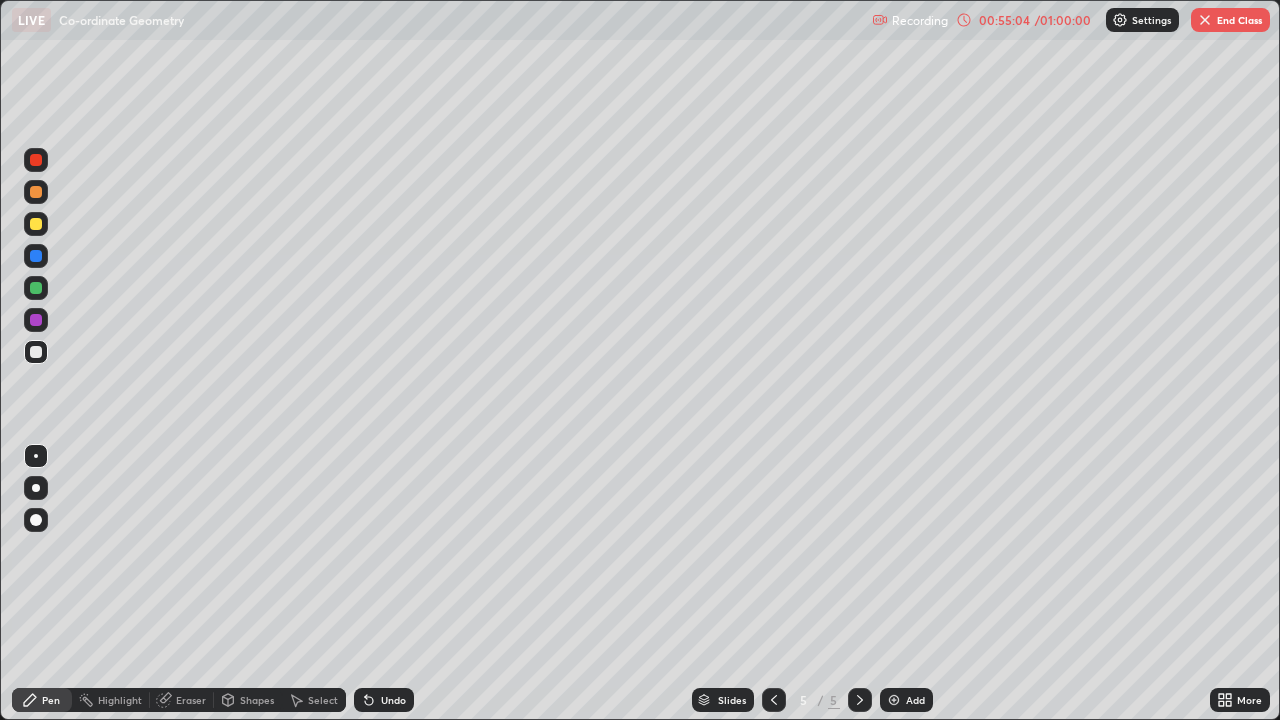 click on "Undo" at bounding box center (393, 700) 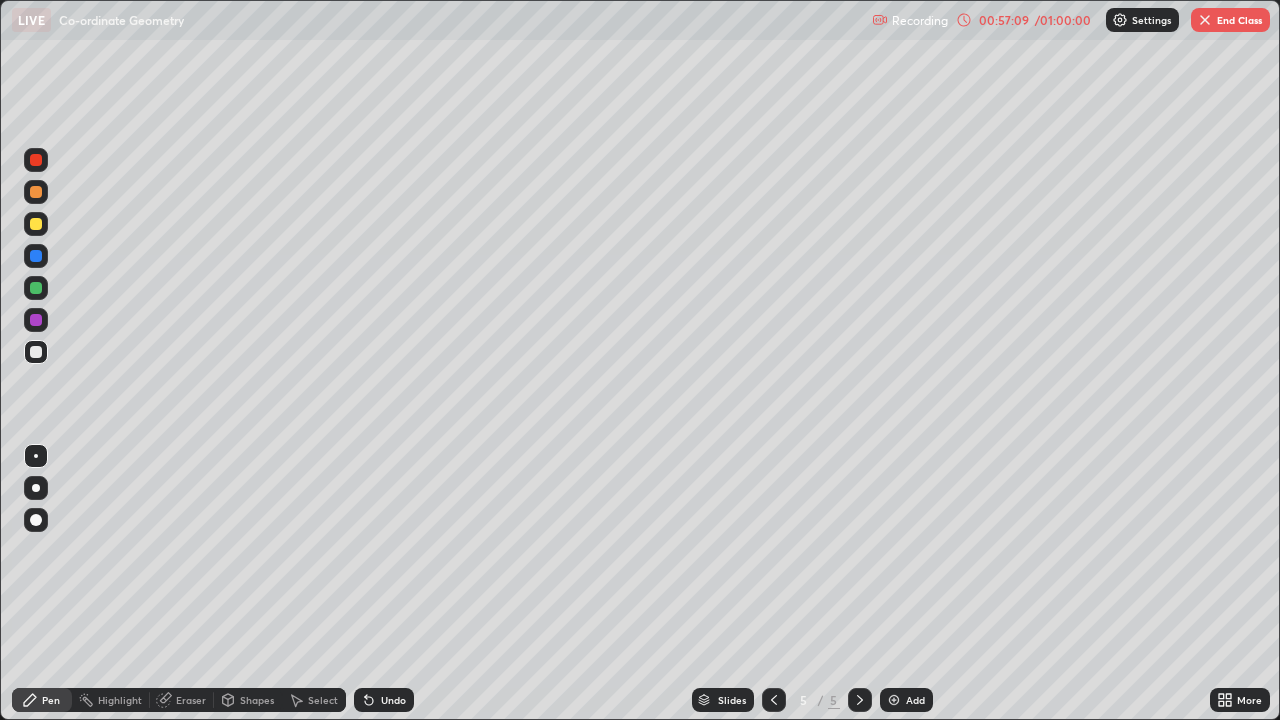 click at bounding box center (36, 224) 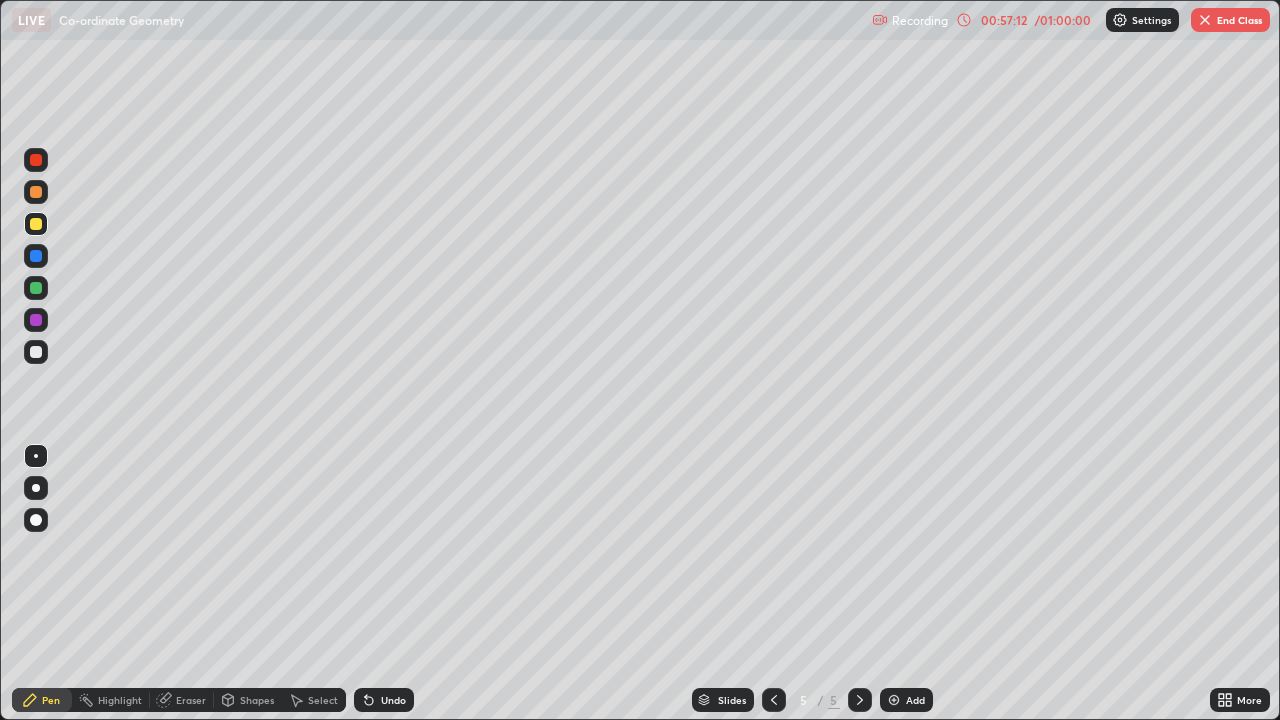 click at bounding box center [36, 352] 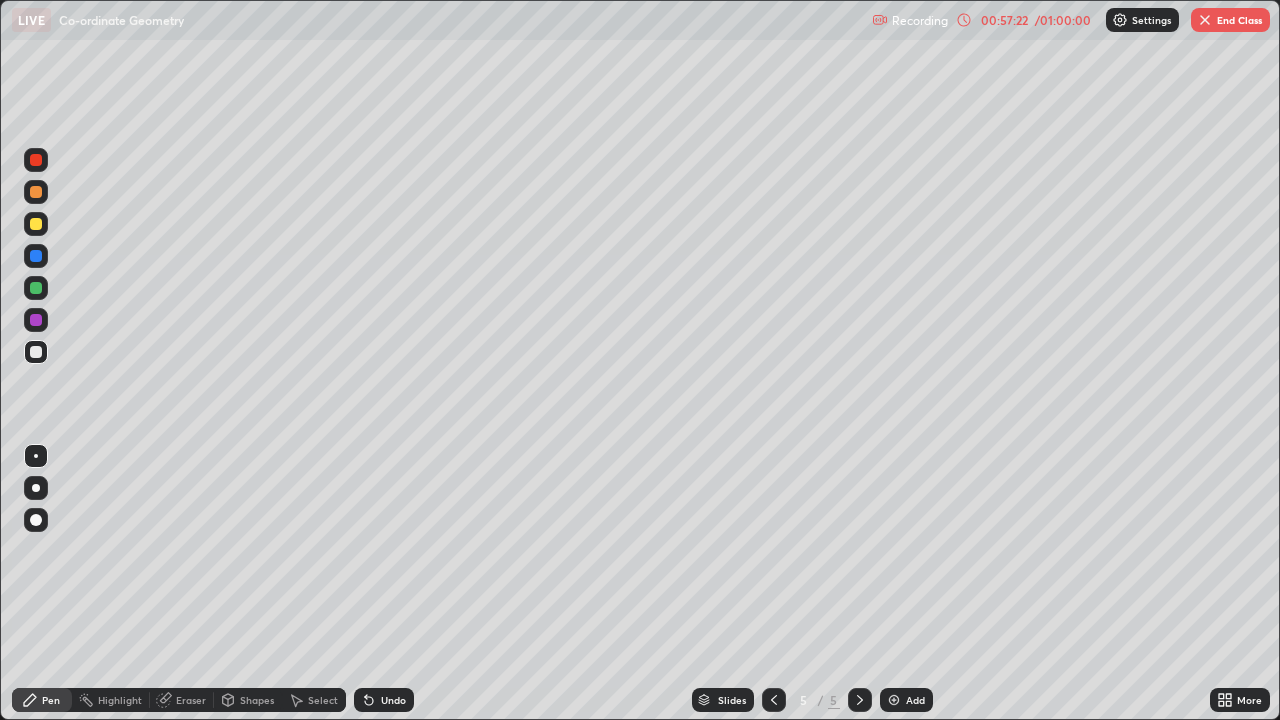 click on "Undo" at bounding box center [384, 700] 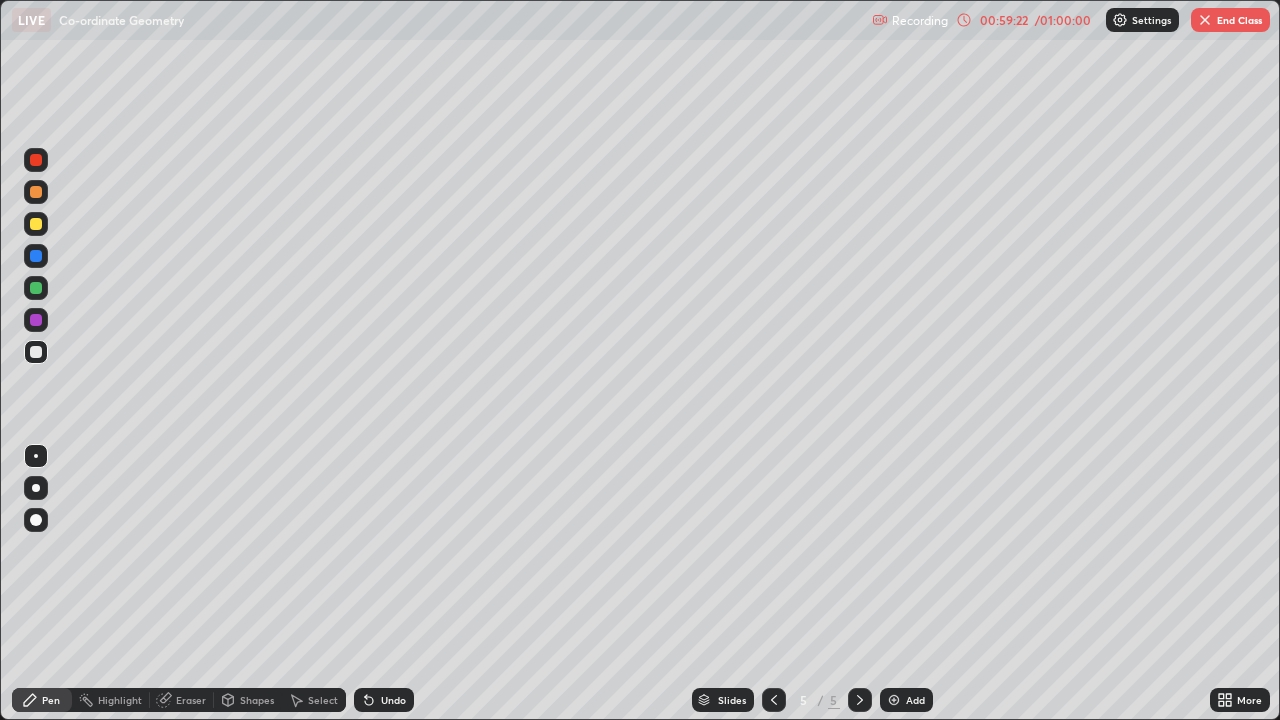 click on "End Class" at bounding box center [1230, 20] 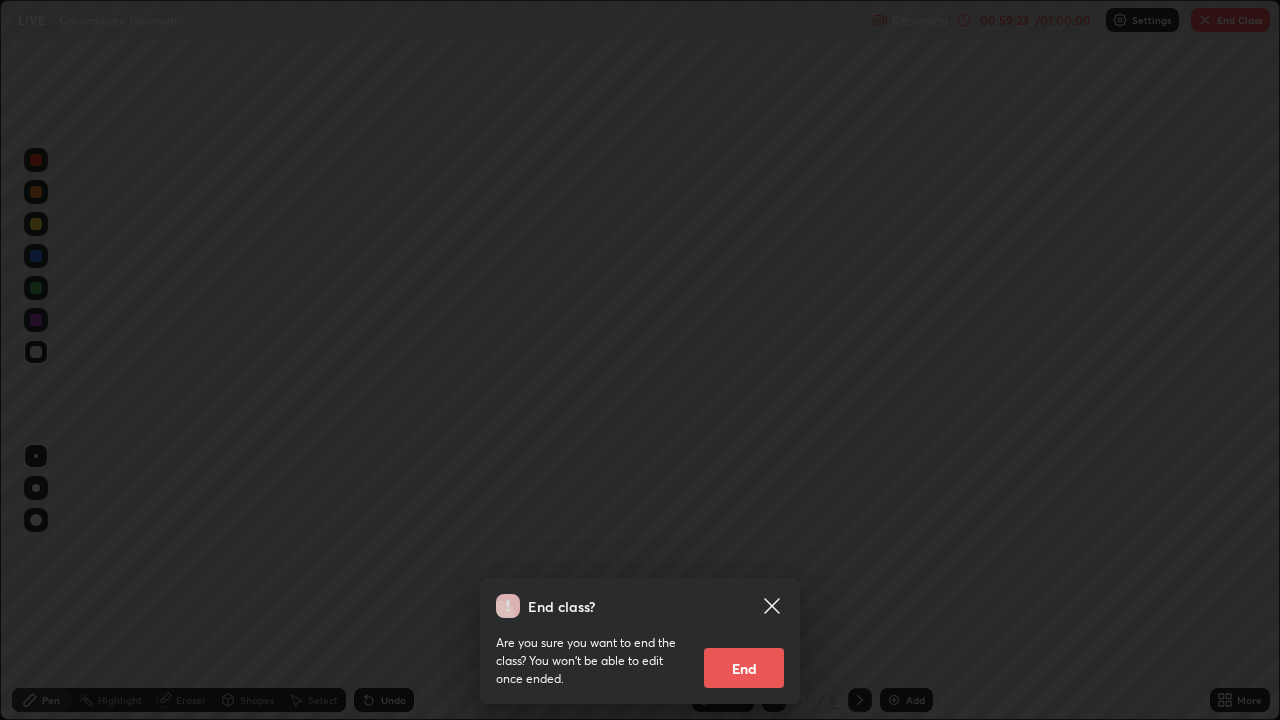 click on "End" at bounding box center (744, 668) 